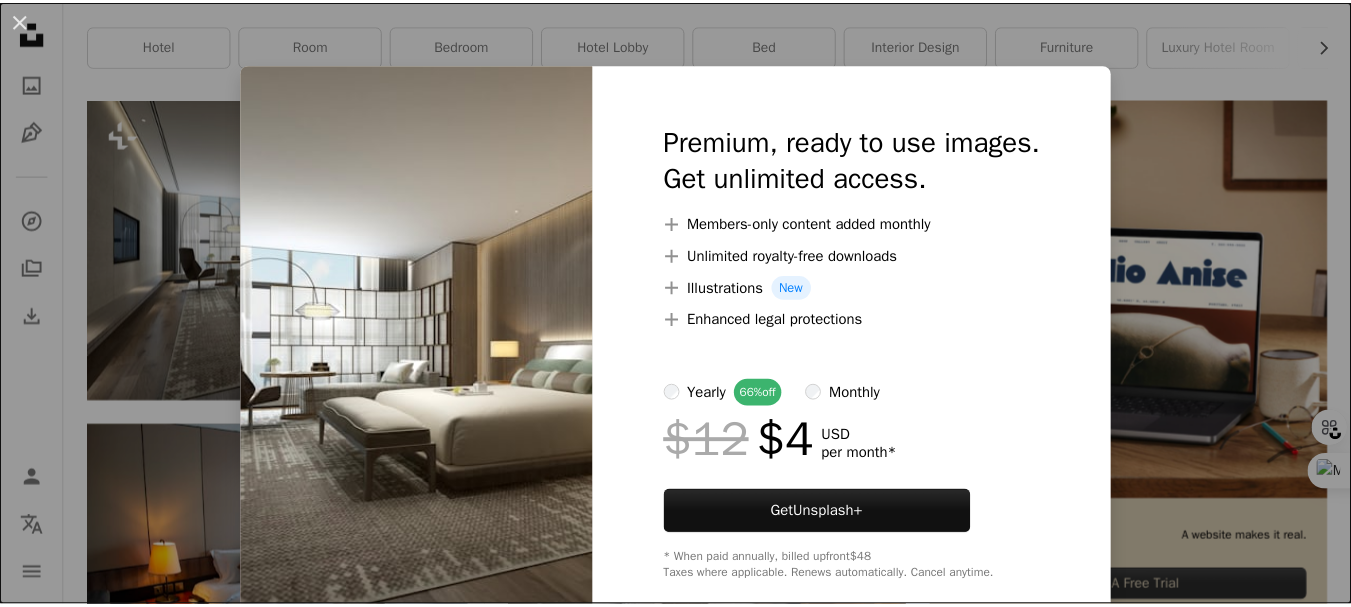 scroll, scrollTop: 400, scrollLeft: 0, axis: vertical 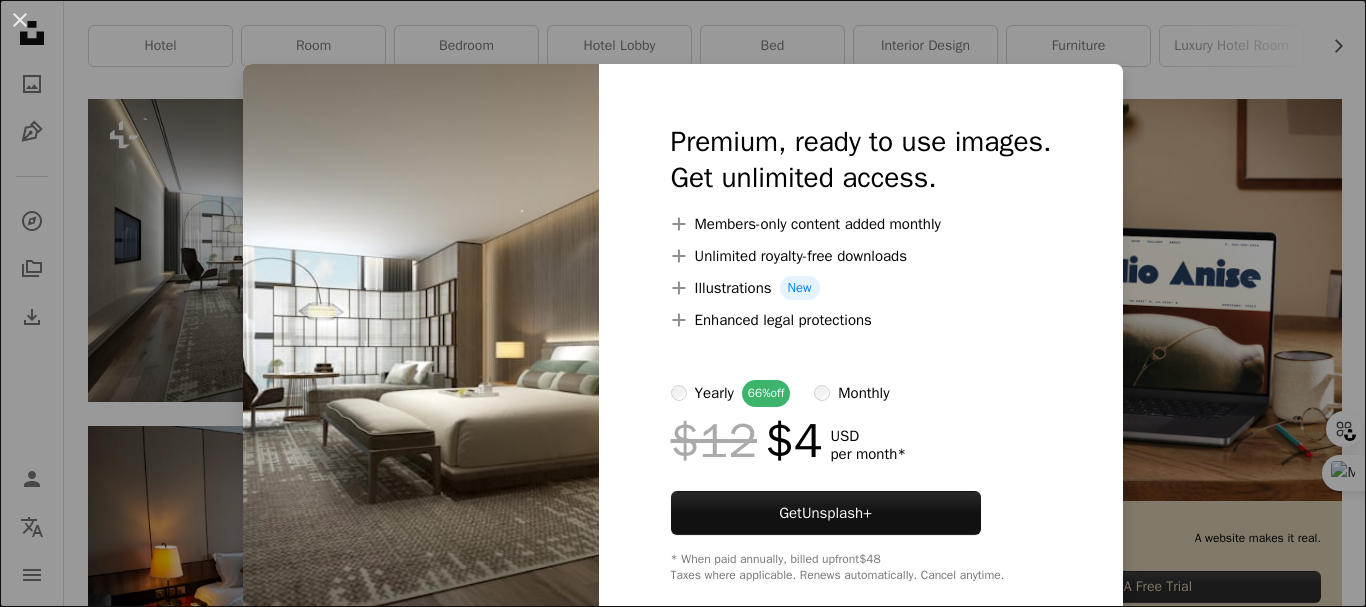 click on "An X shape Premium, ready to use images. Get unlimited access. A plus sign Members-only content added monthly A plus sign Unlimited royalty-free downloads A plus sign Illustrations  New A plus sign Enhanced legal protections yearly 66%  off monthly $12   $4 USD per month * Get  Unsplash+ * When paid annually, billed upfront  $48 Taxes where applicable. Renews automatically. Cancel anytime." at bounding box center [683, 303] 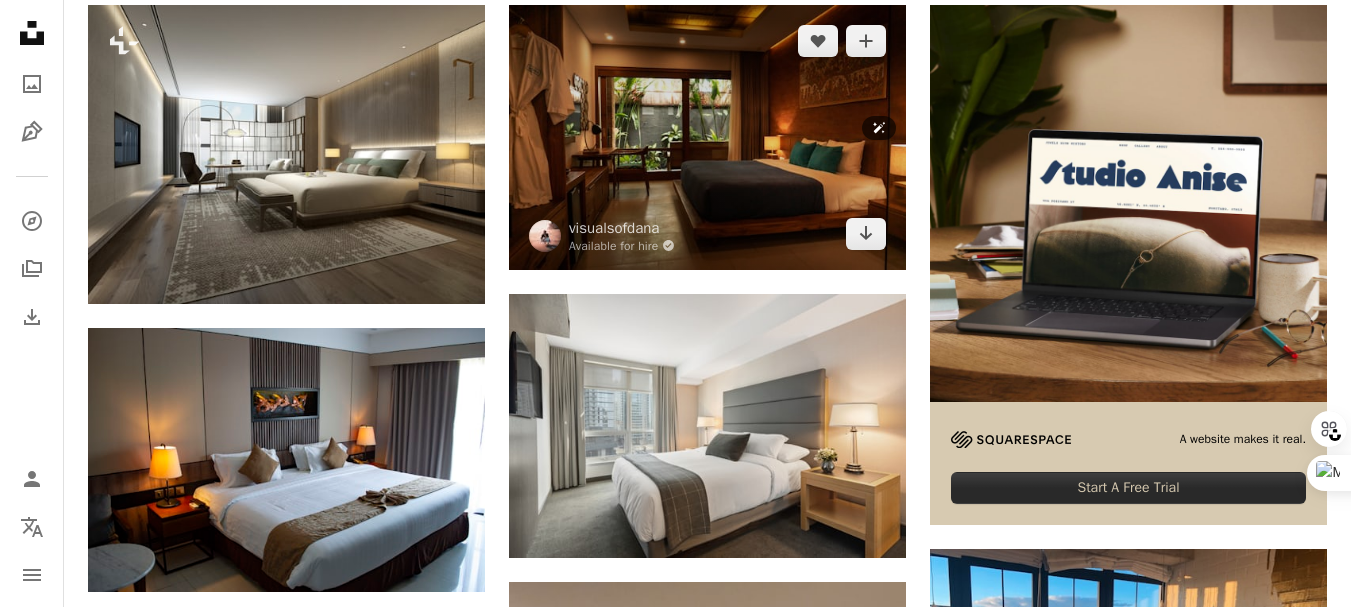 scroll, scrollTop: 500, scrollLeft: 0, axis: vertical 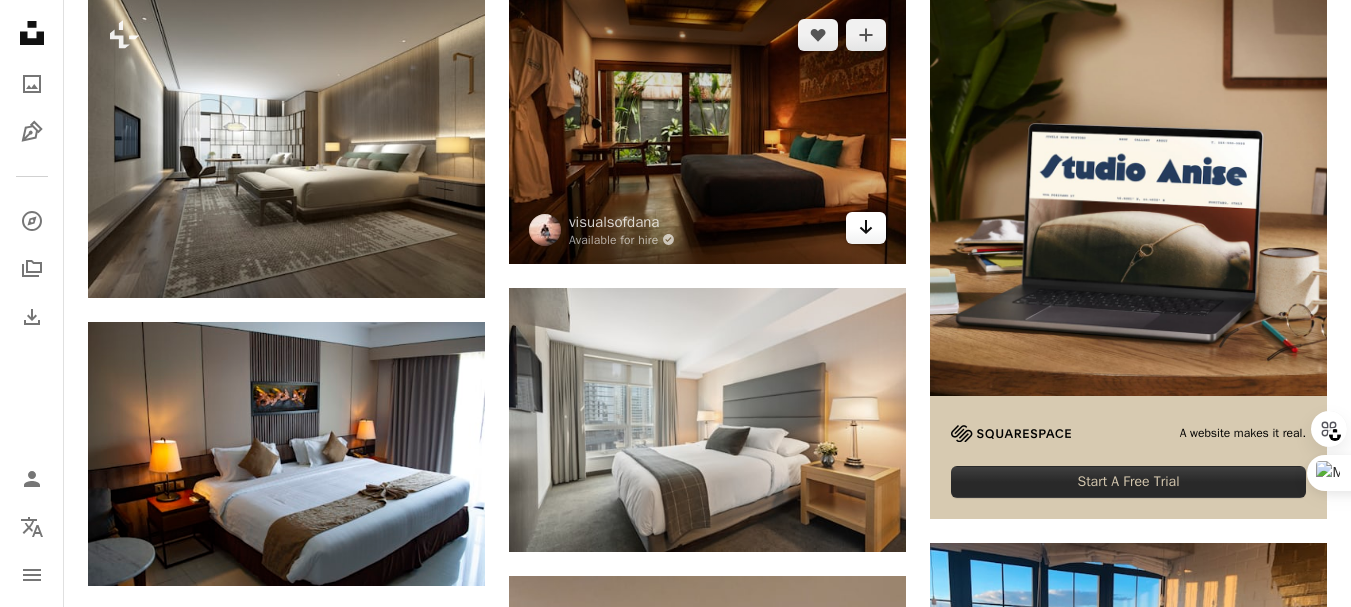 click 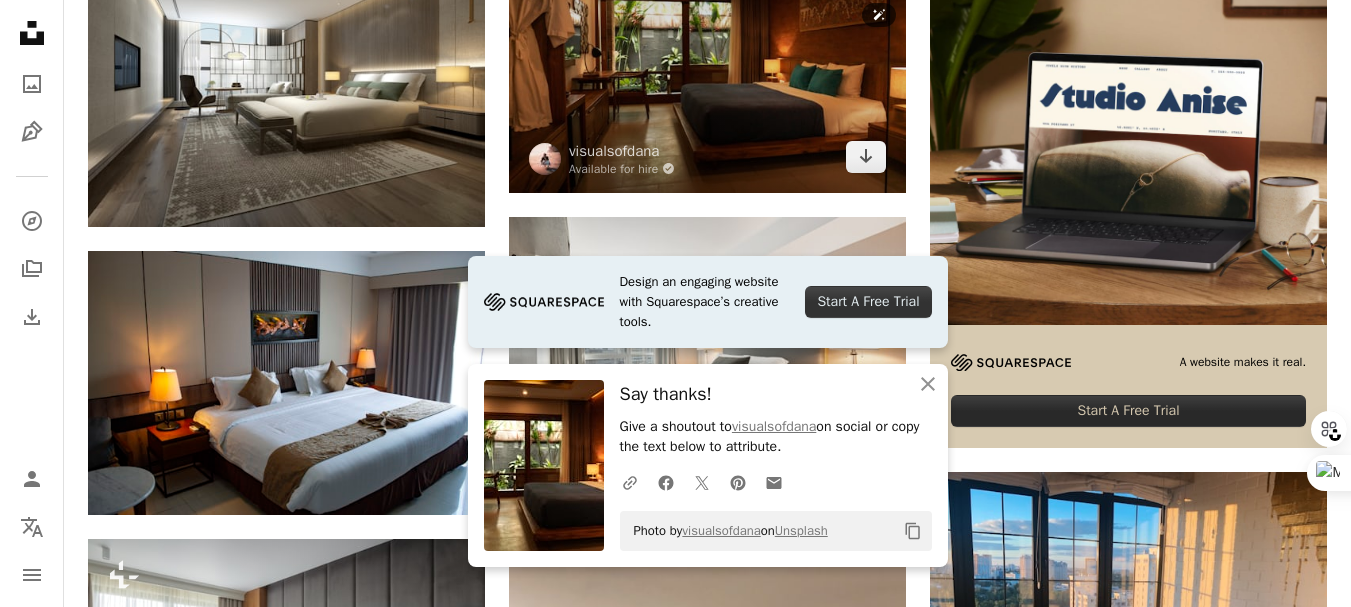 scroll, scrollTop: 600, scrollLeft: 0, axis: vertical 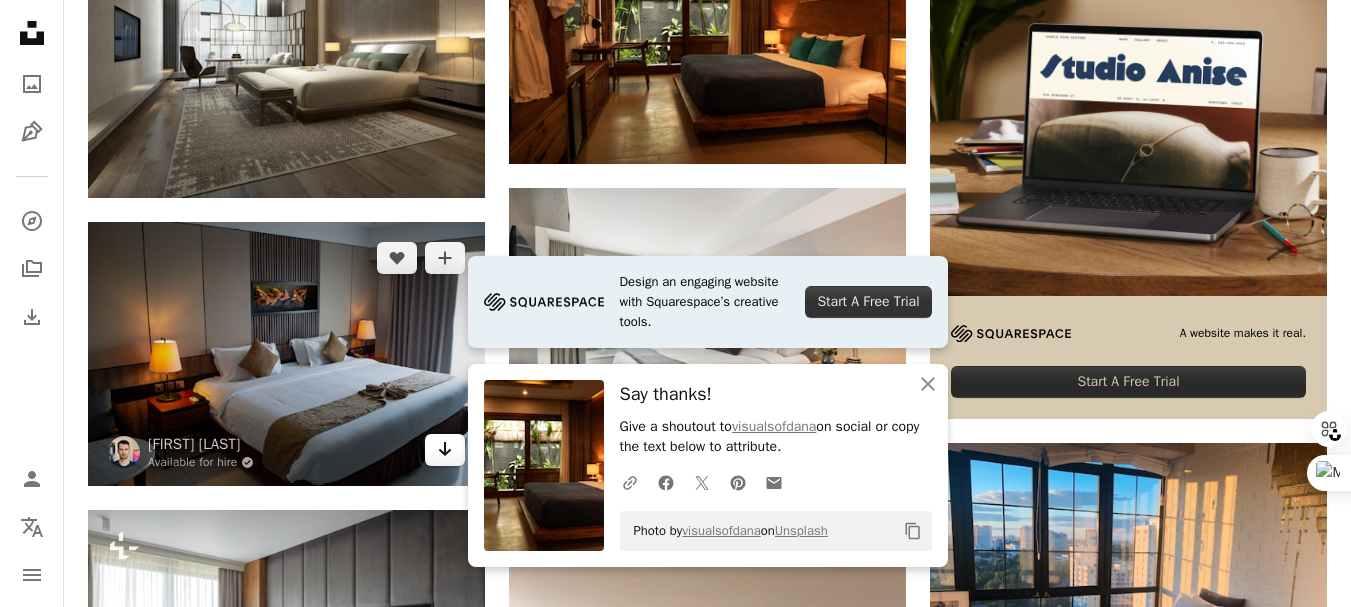 click on "Arrow pointing down" 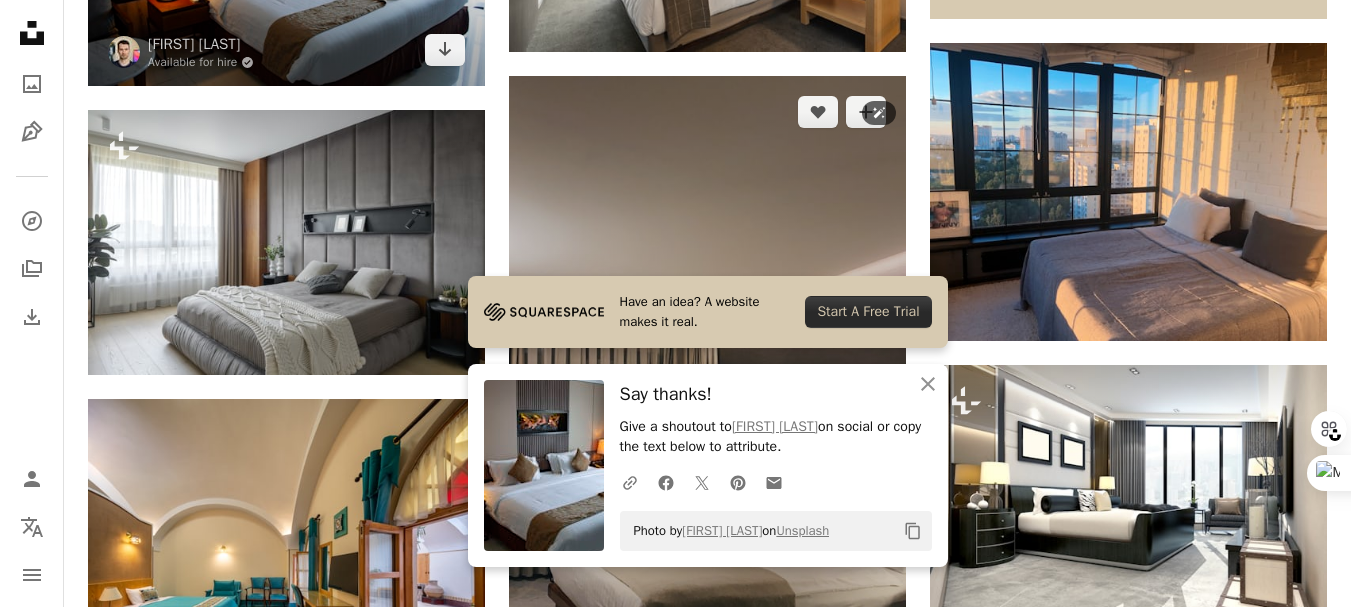 scroll, scrollTop: 1300, scrollLeft: 0, axis: vertical 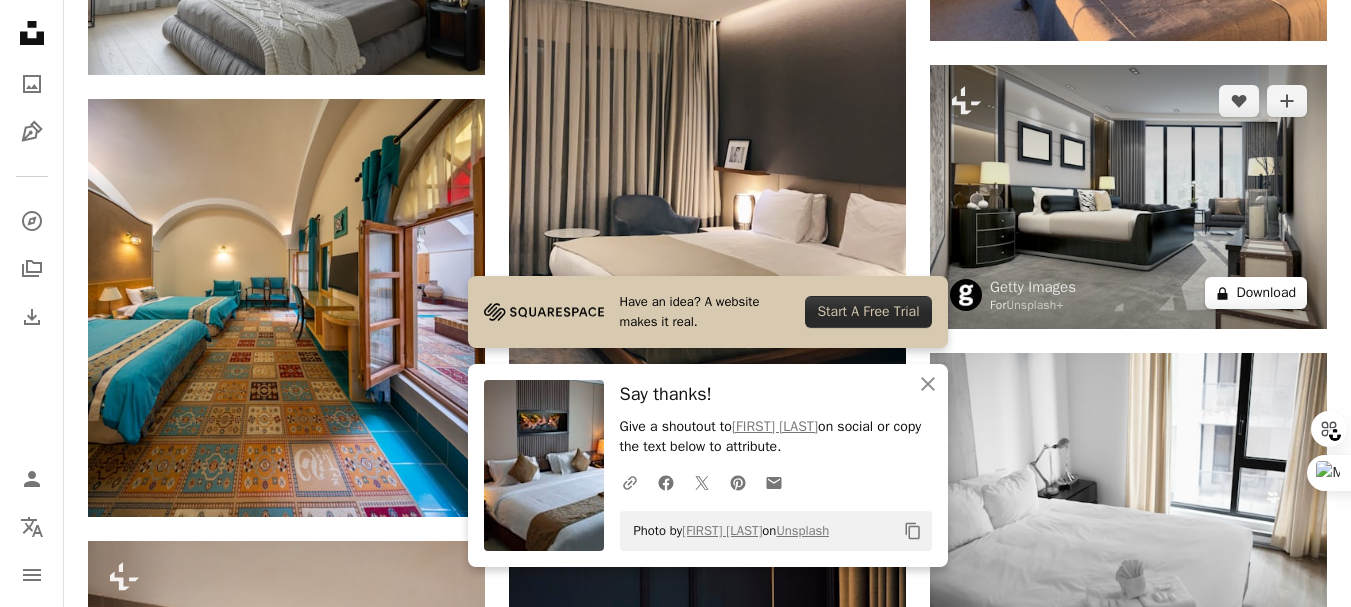 click on "A lock   Download" at bounding box center (1256, 293) 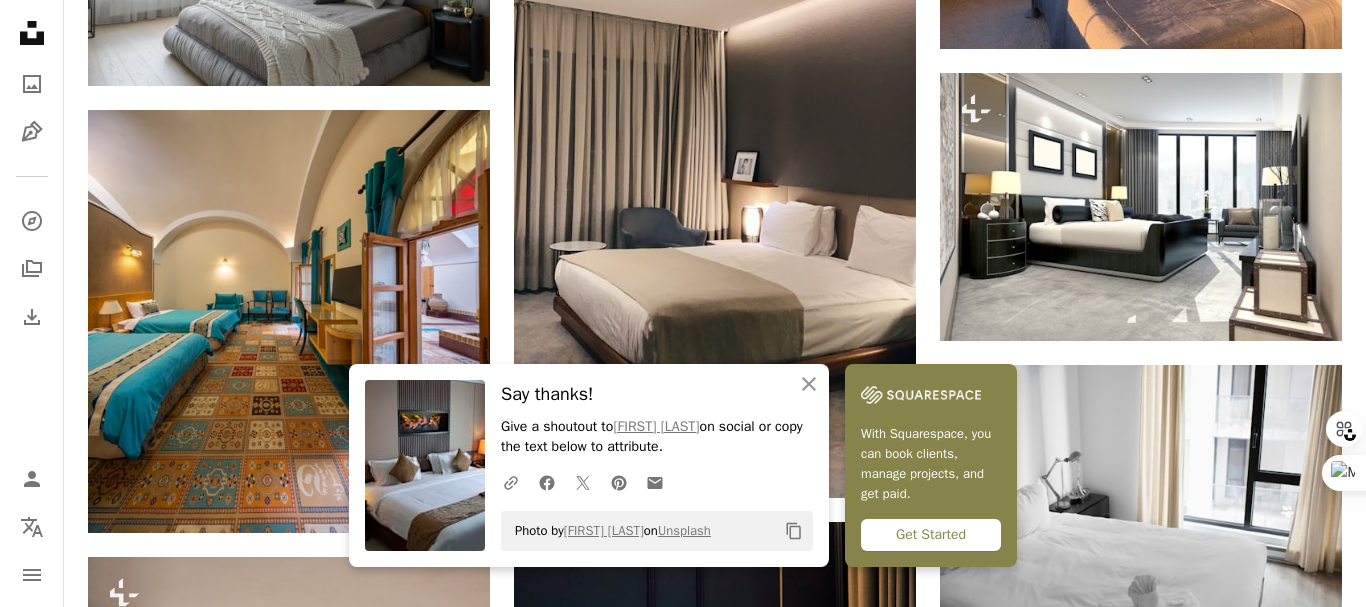 click on "An X shape An X shape Close Say thanks! Give a shoutout to [FIRST] [LAST] on social or copy the text below to attribute. A URL sharing icon (chains) Facebook icon X (formerly Twitter) icon Pinterest icon An envelope Photo by [FIRST] [LAST] on Unsplash
Copy content With Squarespace, you can book clients, manage projects, and get paid. Get Started Premium, ready to use images. Get unlimited access. A plus sign Members-only content added monthly A plus sign Unlimited royalty-free downloads A plus sign Illustrations  New A plus sign Enhanced legal protections yearly 66%  off monthly $12   $4 USD per month * Get  Unsplash+ * When paid annually, billed upfront  $48 Taxes where applicable. Renews automatically. Cancel anytime." at bounding box center [683, 3784] 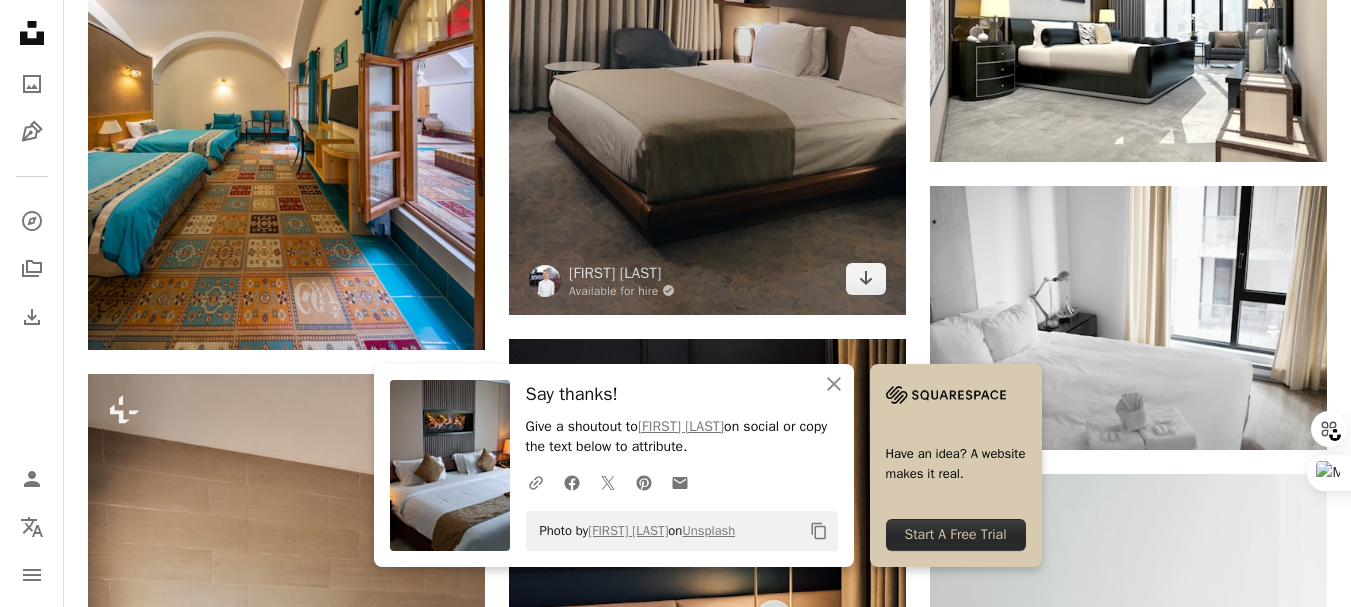 scroll, scrollTop: 1500, scrollLeft: 0, axis: vertical 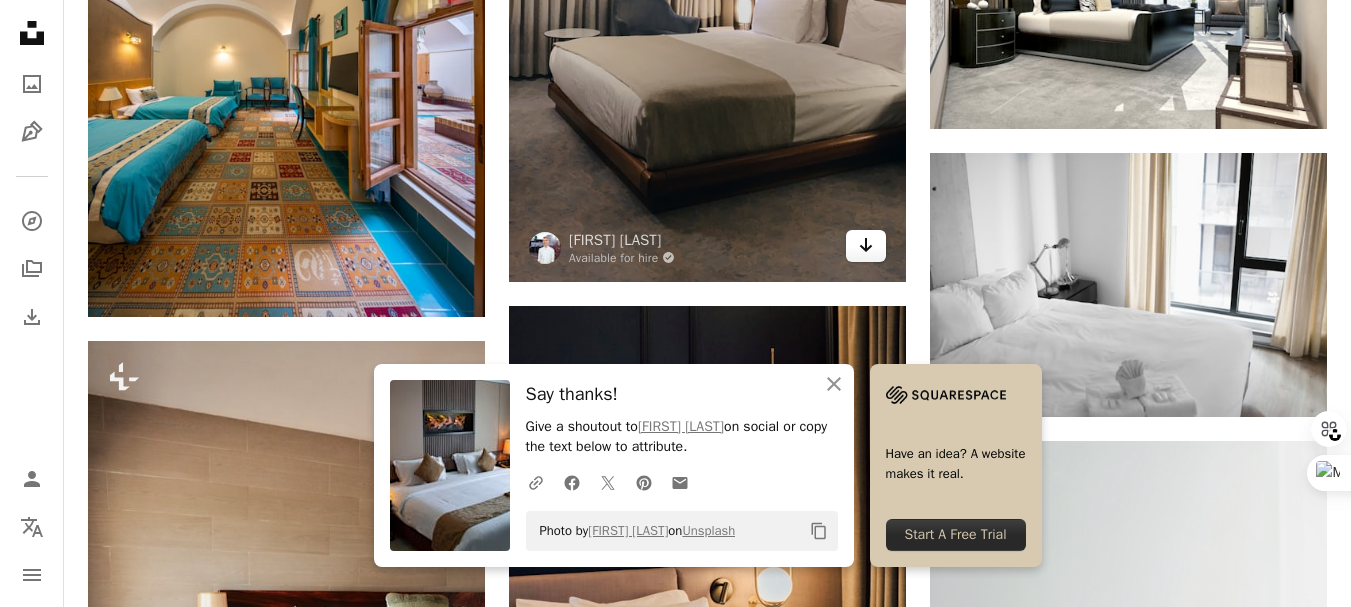 click on "Arrow pointing down" 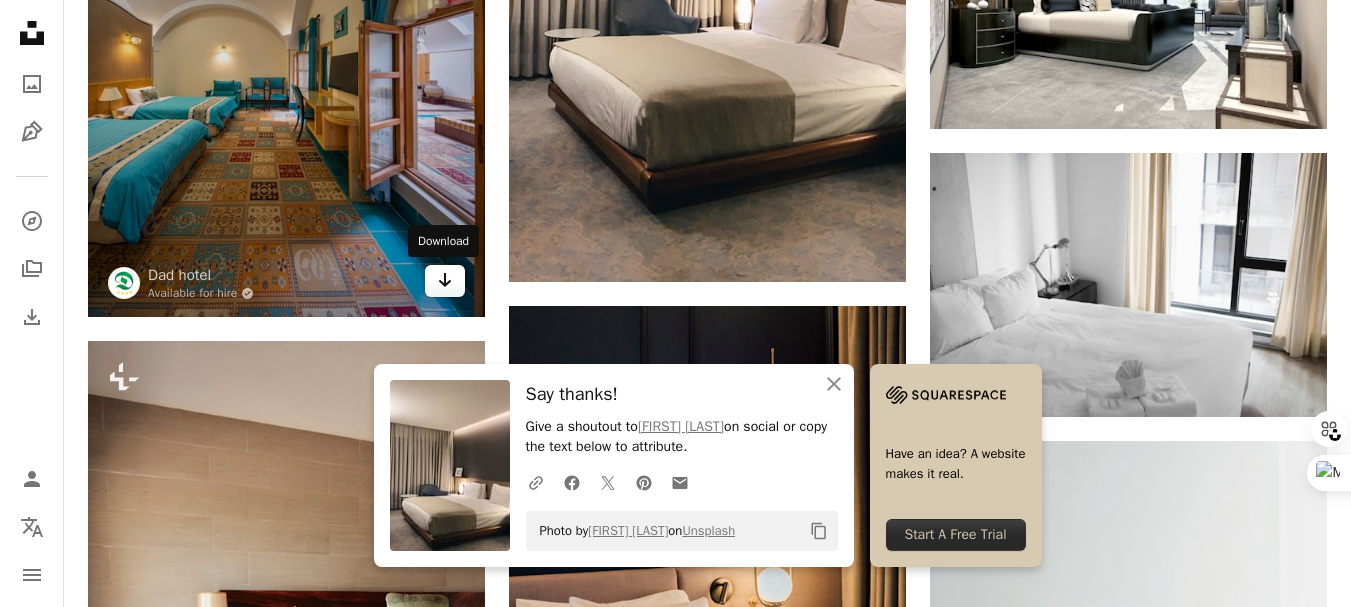 click 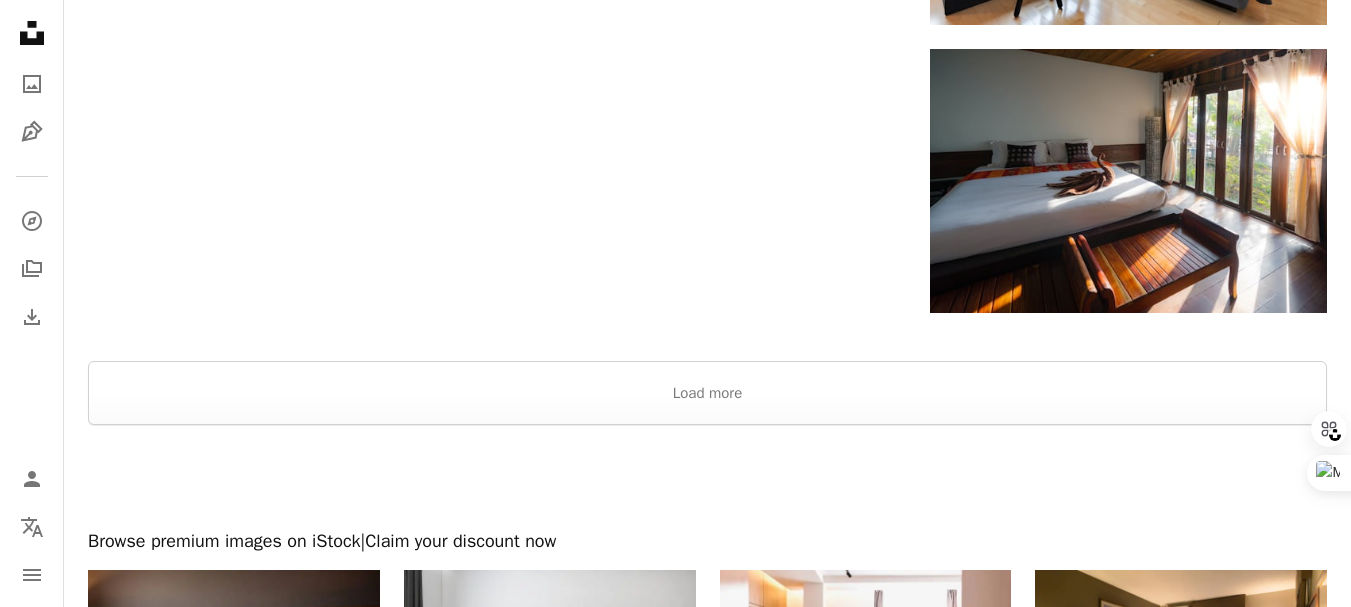 scroll, scrollTop: 3529, scrollLeft: 0, axis: vertical 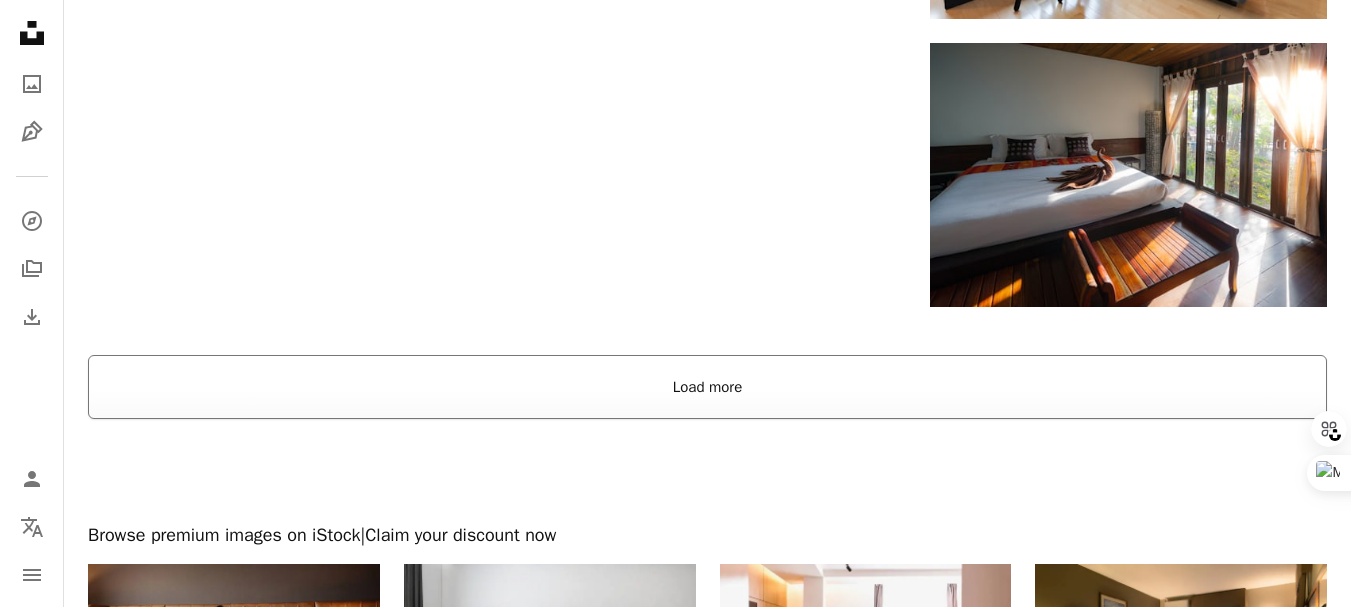 click on "Load more" at bounding box center [707, 387] 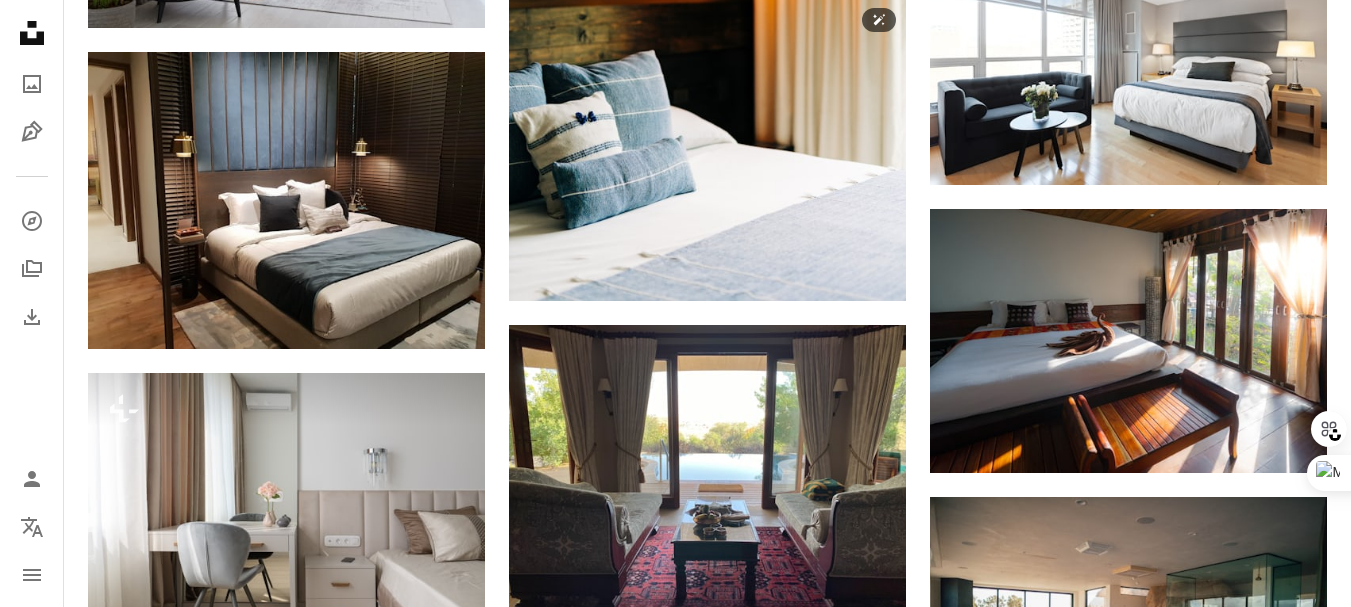 scroll, scrollTop: 3329, scrollLeft: 0, axis: vertical 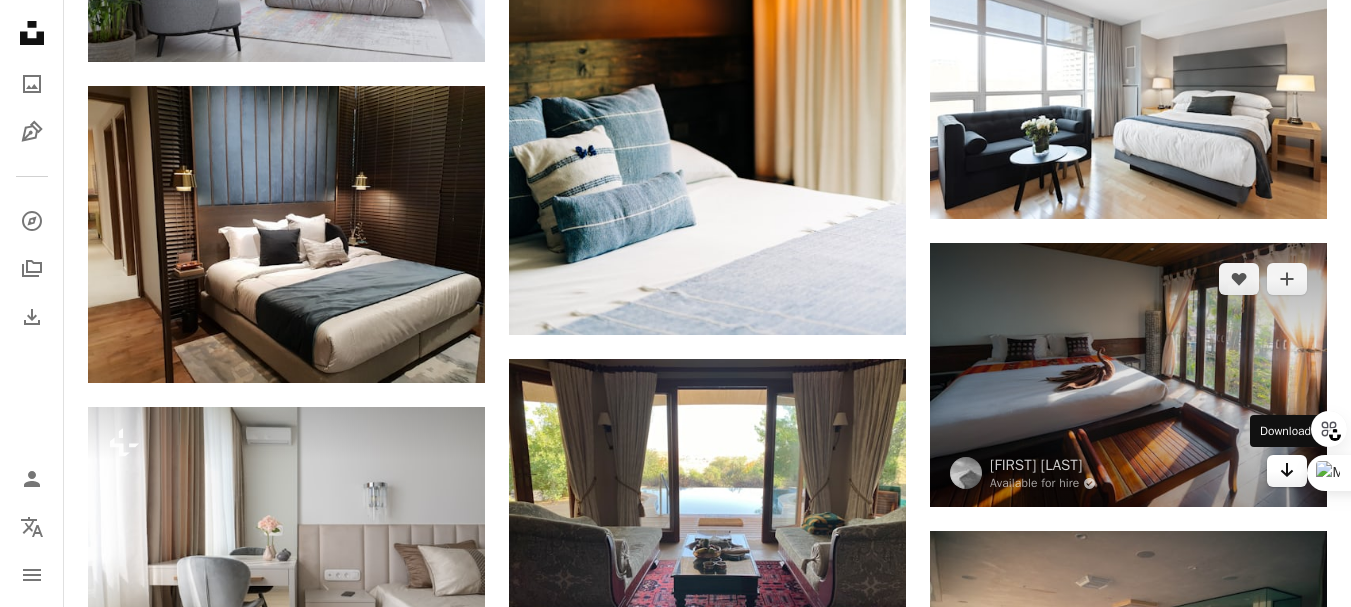 click on "Arrow pointing down" 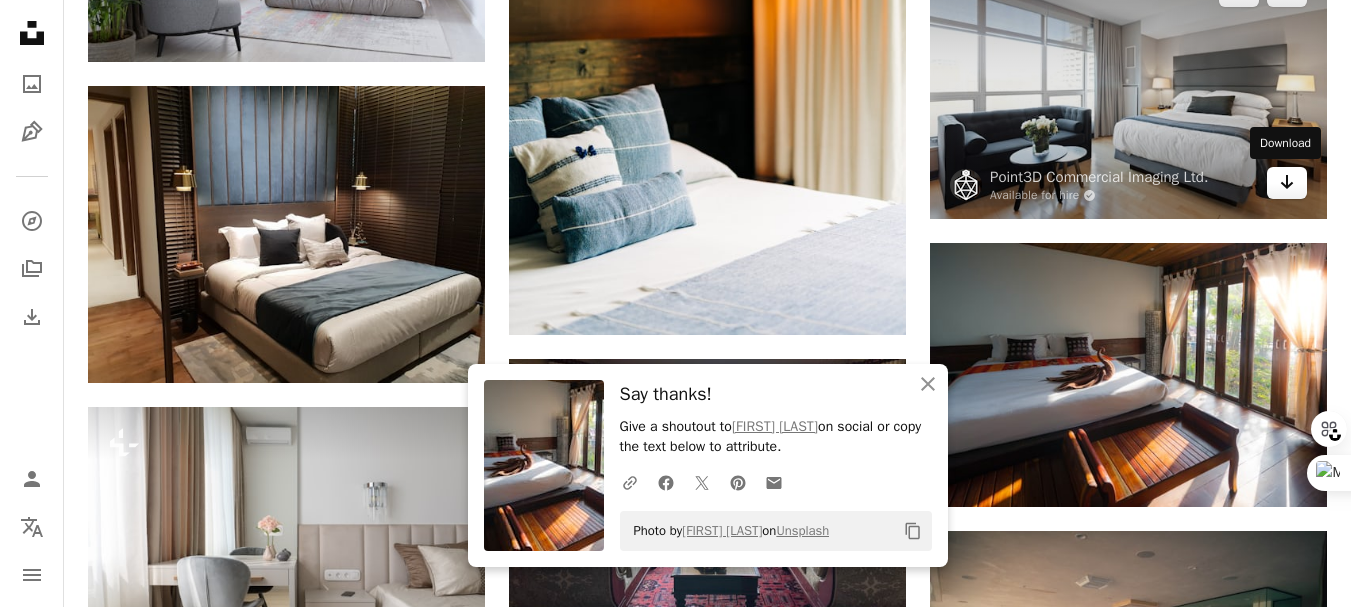 click on "Arrow pointing down" 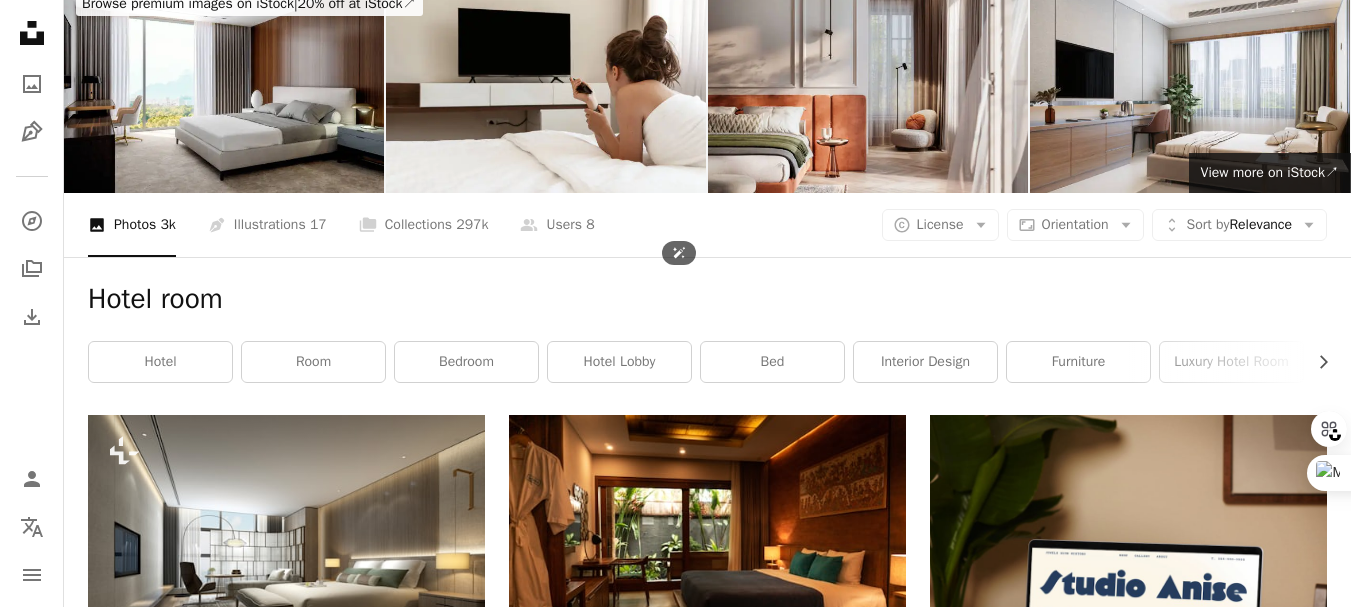scroll, scrollTop: 0, scrollLeft: 0, axis: both 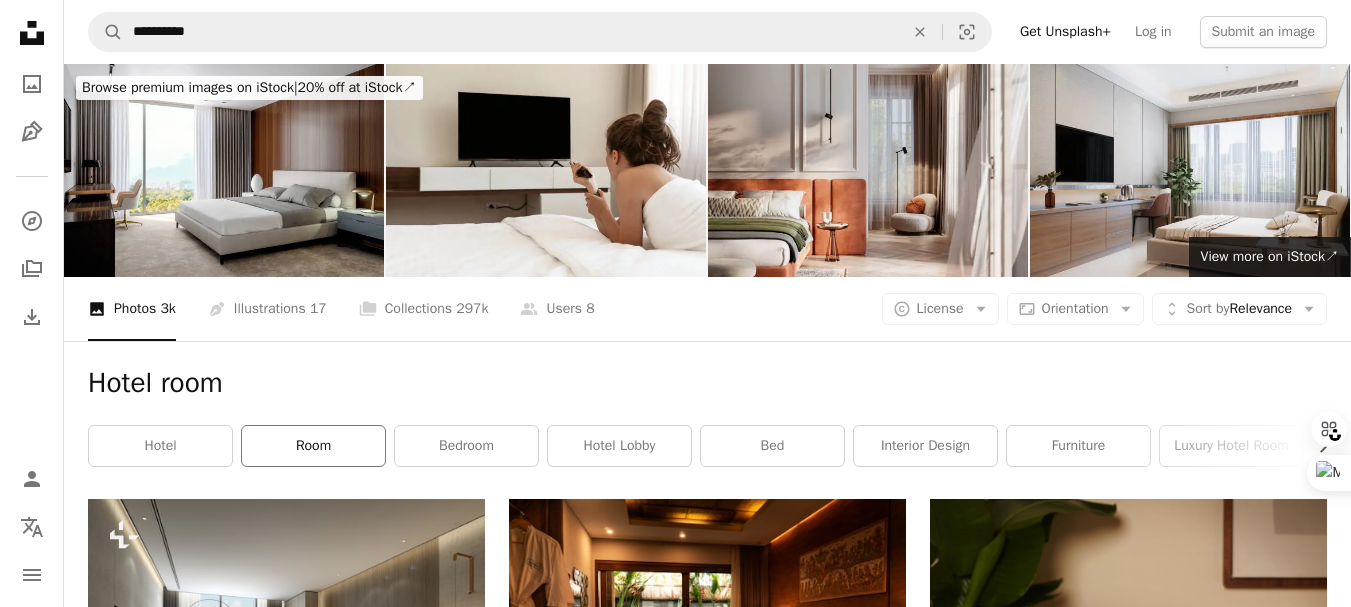 click on "room" at bounding box center [313, 446] 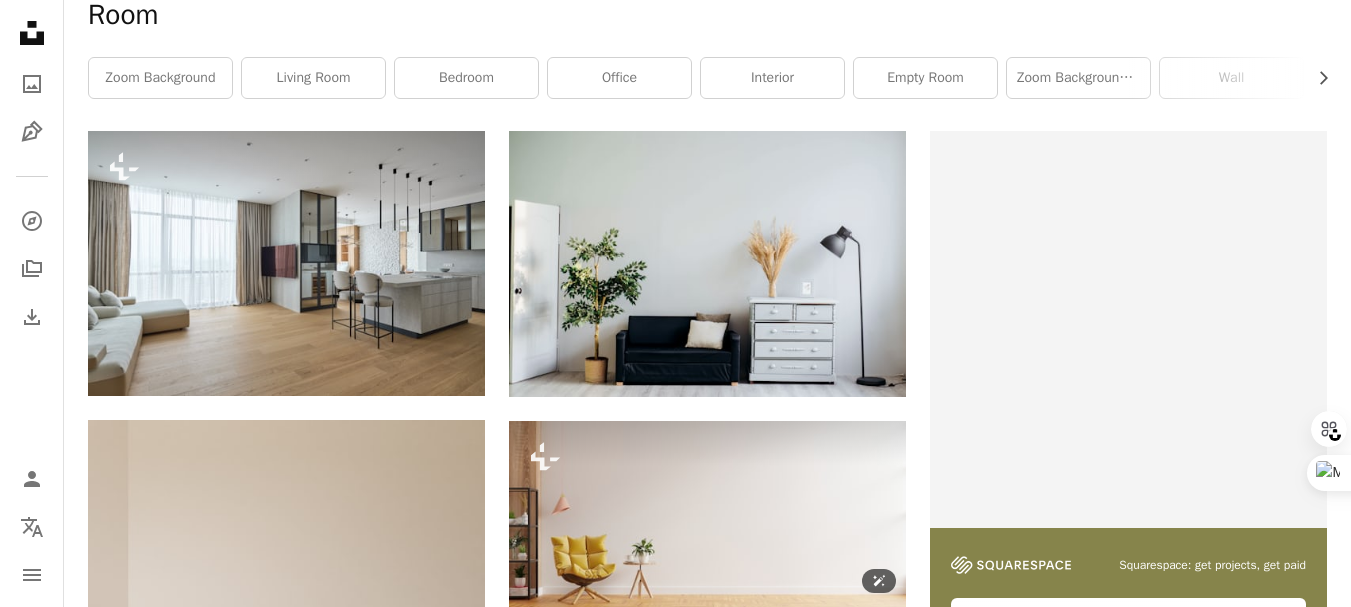 scroll, scrollTop: 0, scrollLeft: 0, axis: both 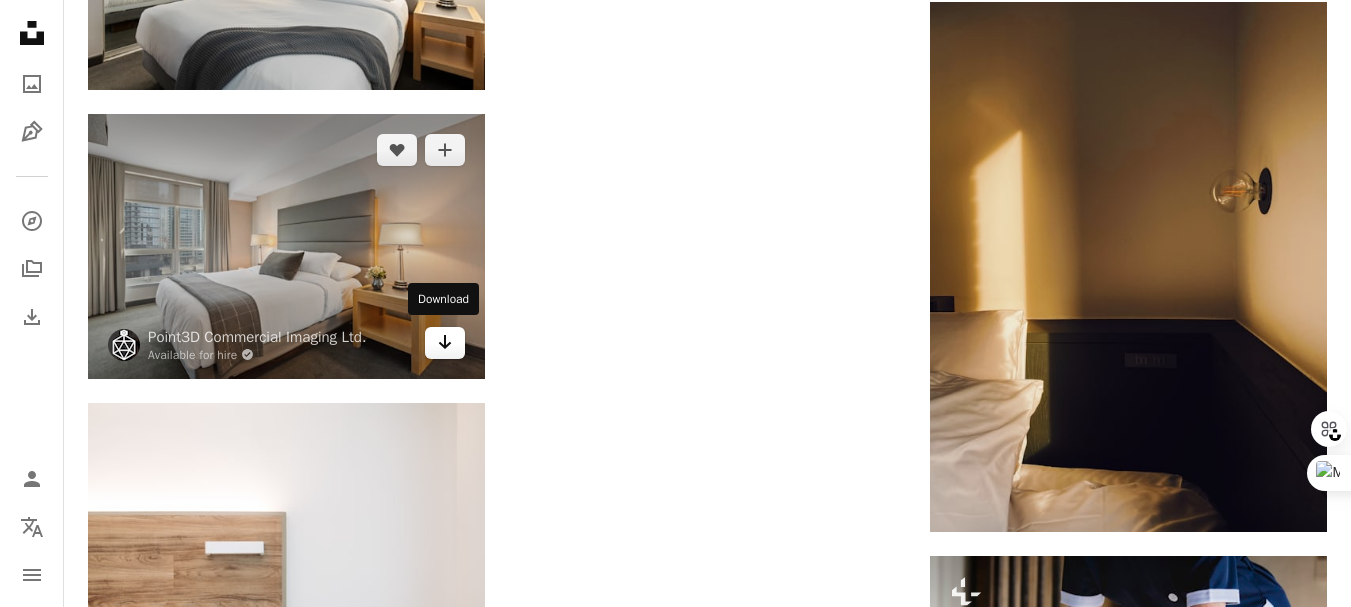 click on "Arrow pointing down" at bounding box center (445, 343) 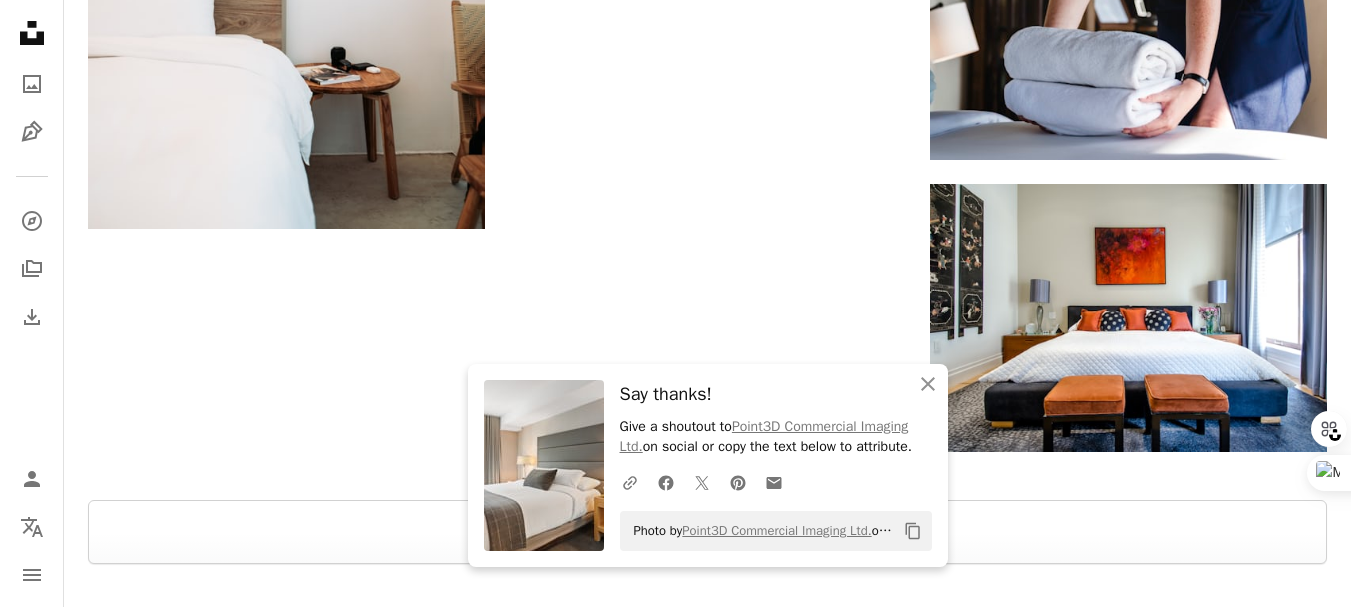 scroll, scrollTop: 15496, scrollLeft: 0, axis: vertical 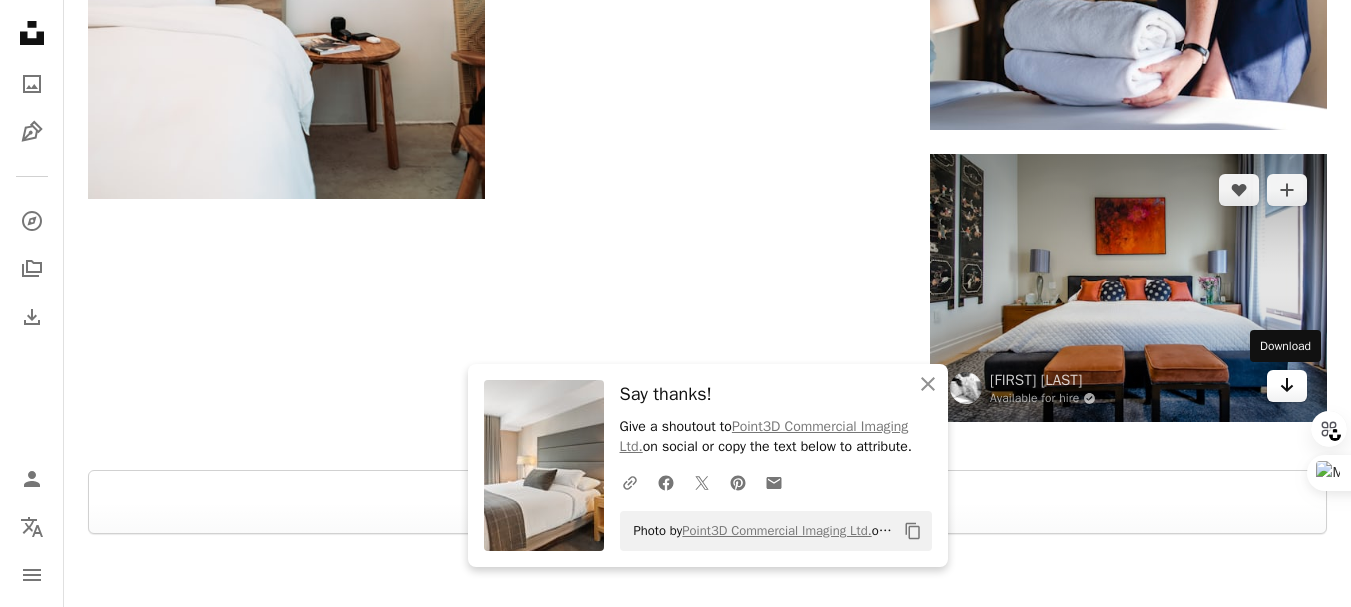 click on "Arrow pointing down" at bounding box center (1287, 386) 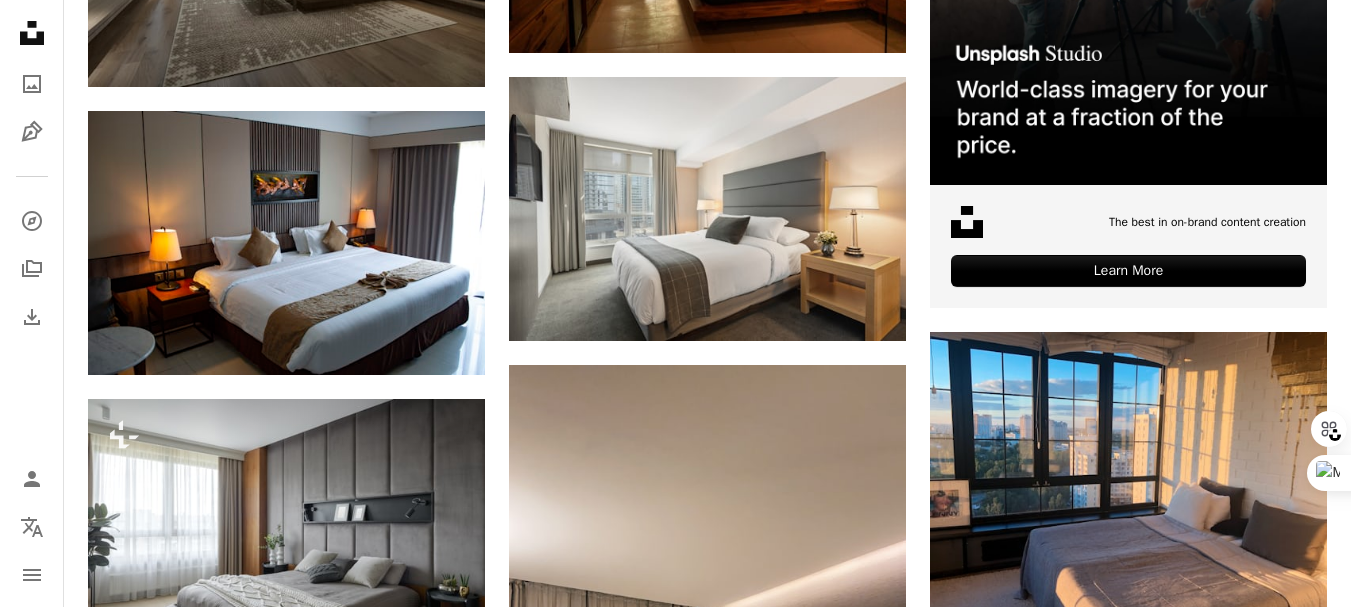 scroll, scrollTop: 0, scrollLeft: 0, axis: both 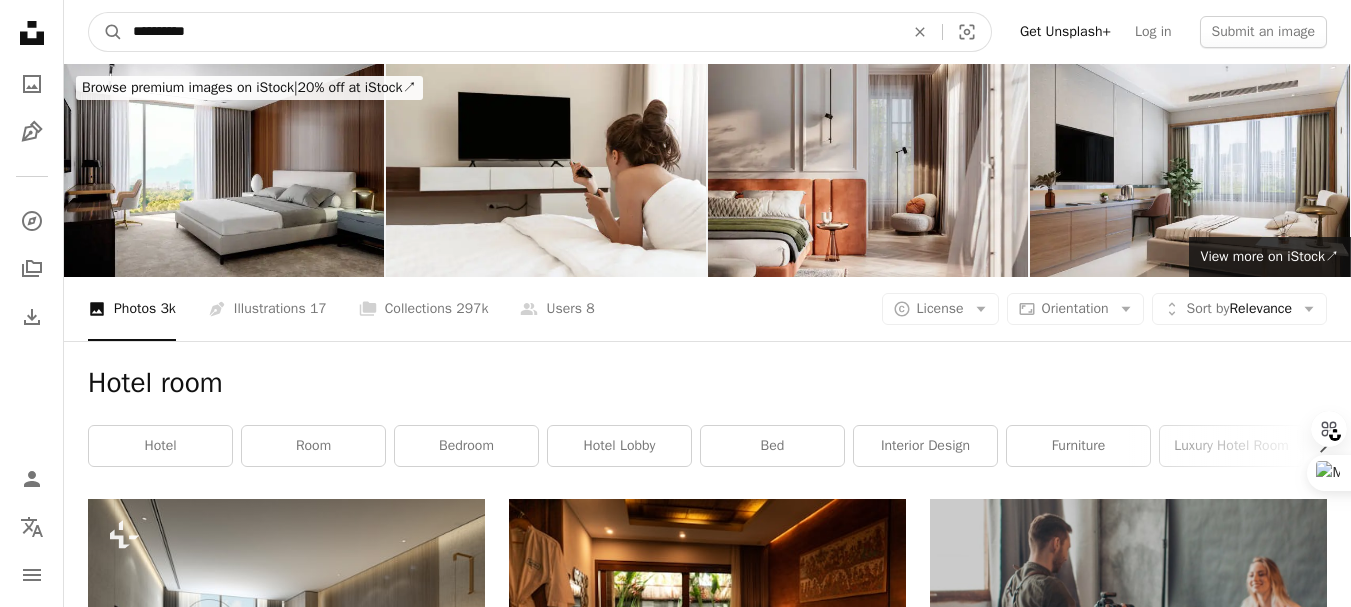 click on "**********" at bounding box center [510, 32] 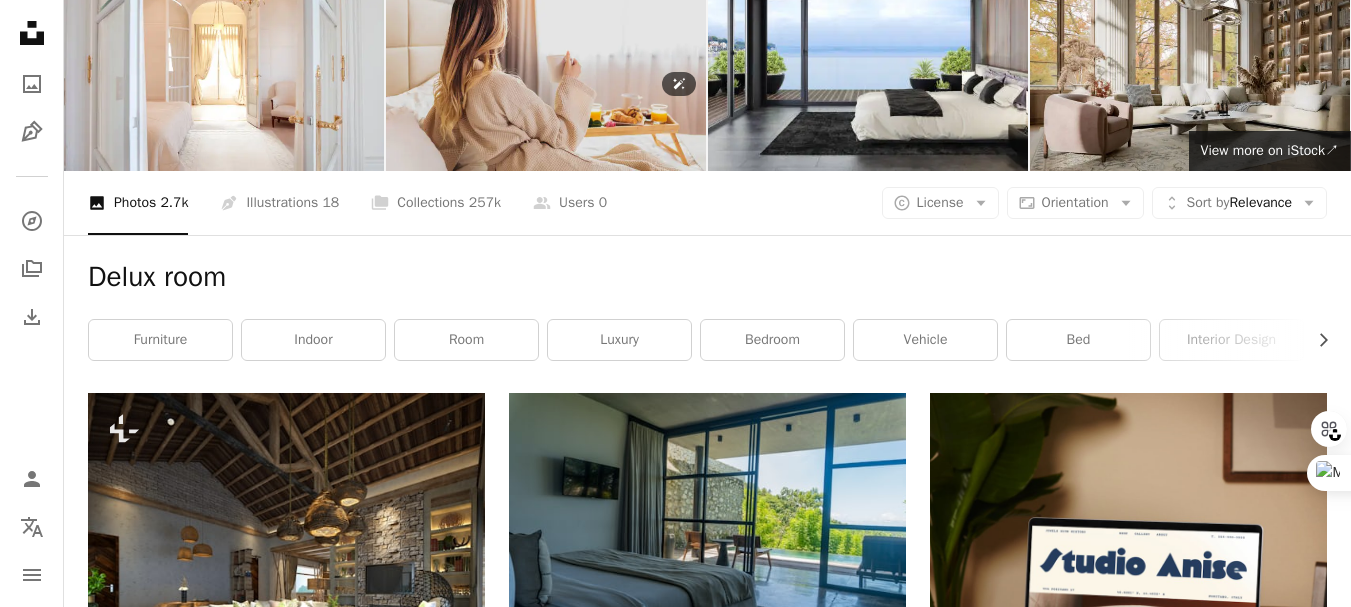 scroll, scrollTop: 200, scrollLeft: 0, axis: vertical 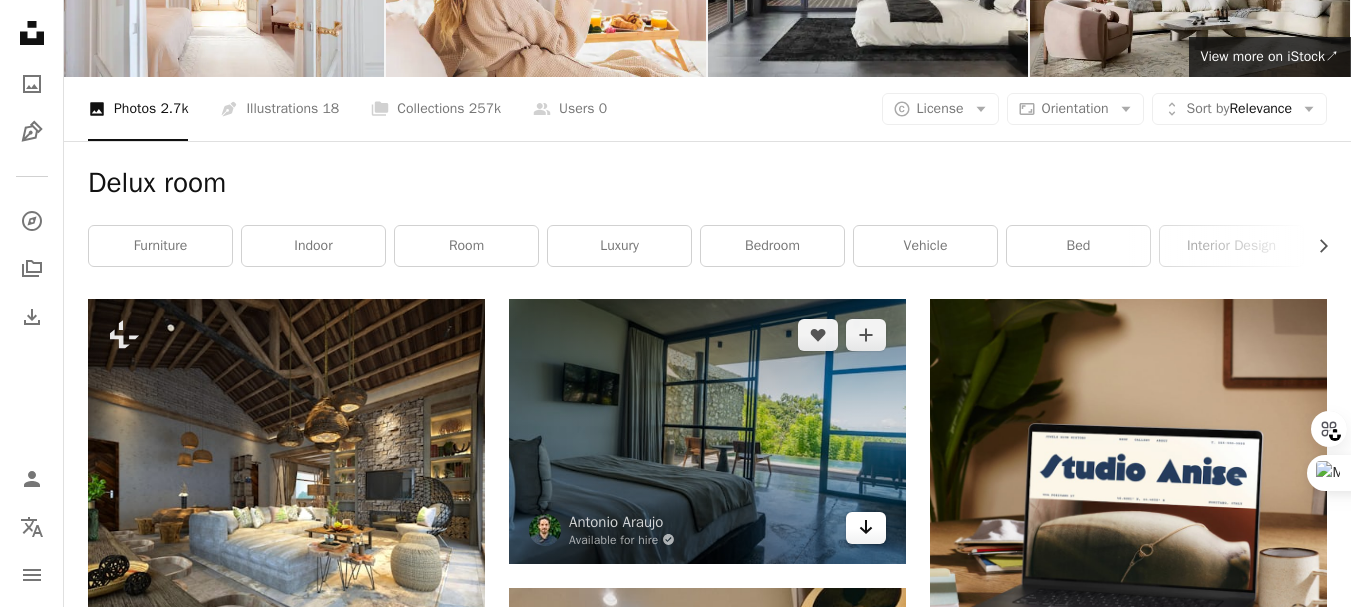 click on "Arrow pointing down" 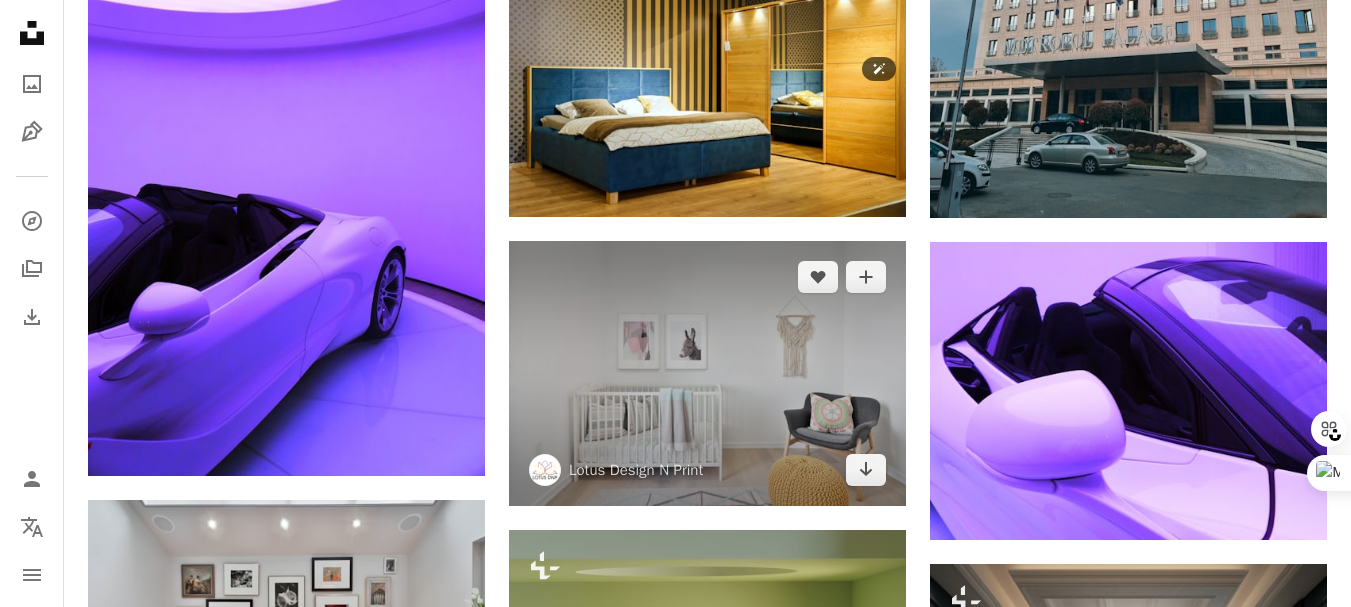 scroll, scrollTop: 1300, scrollLeft: 0, axis: vertical 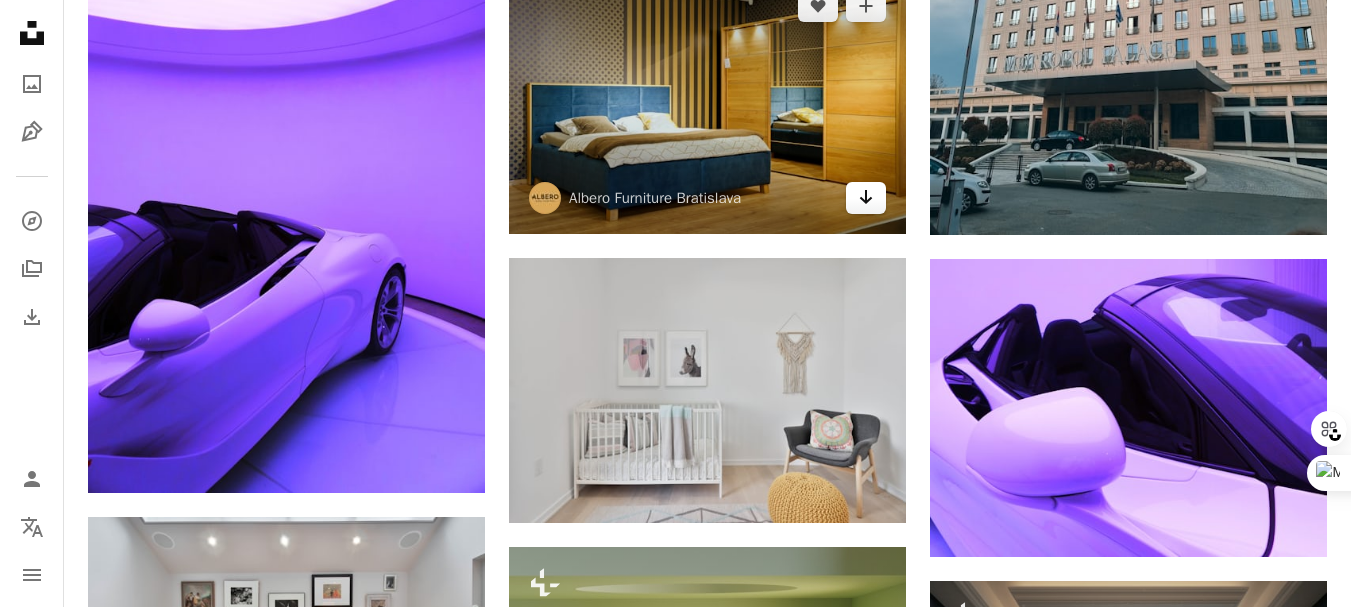 click on "Arrow pointing down" 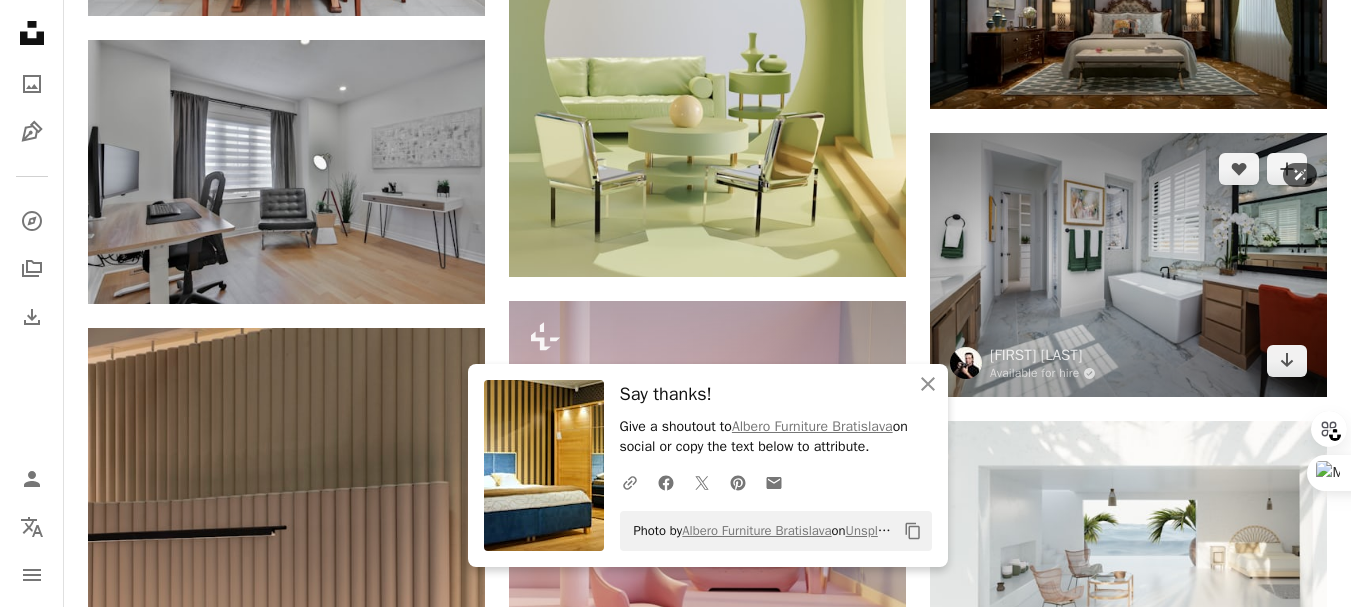 scroll, scrollTop: 2200, scrollLeft: 0, axis: vertical 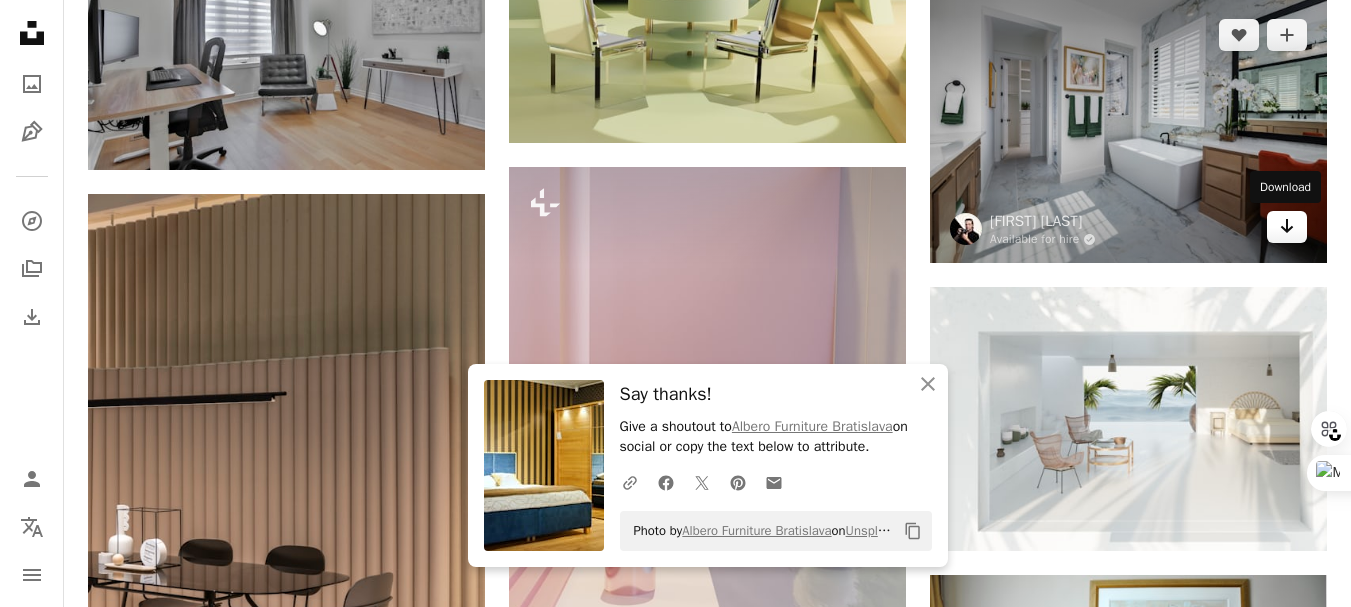 click on "Arrow pointing down" 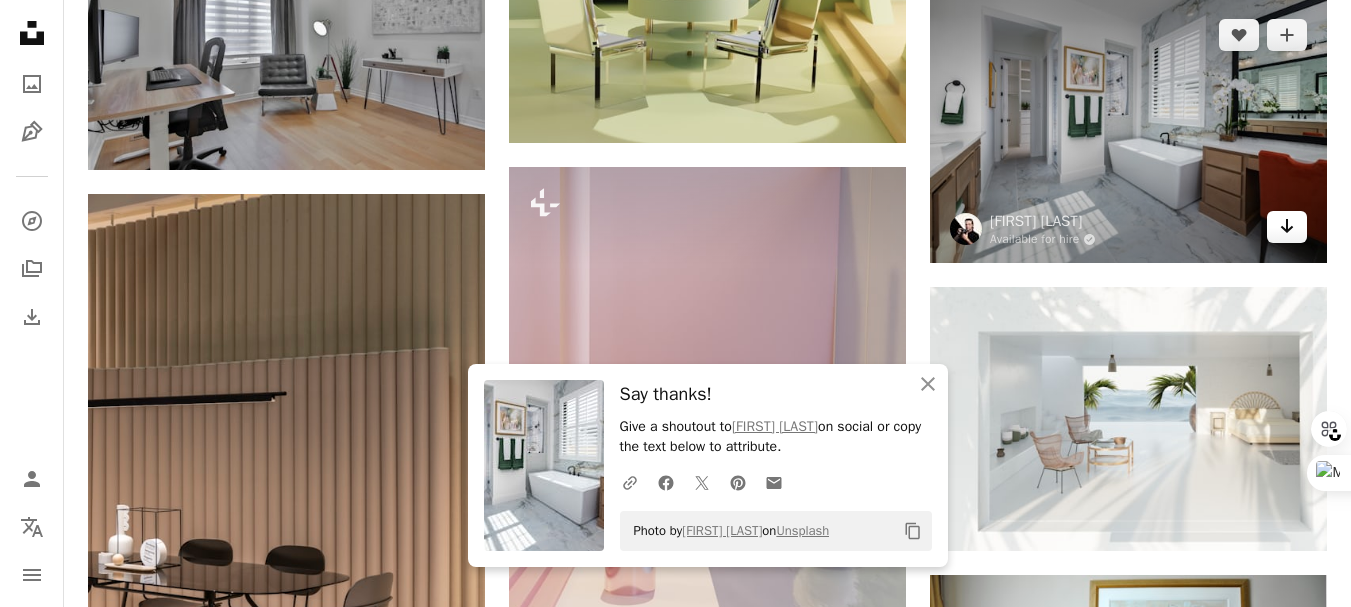 click on "Arrow pointing down" 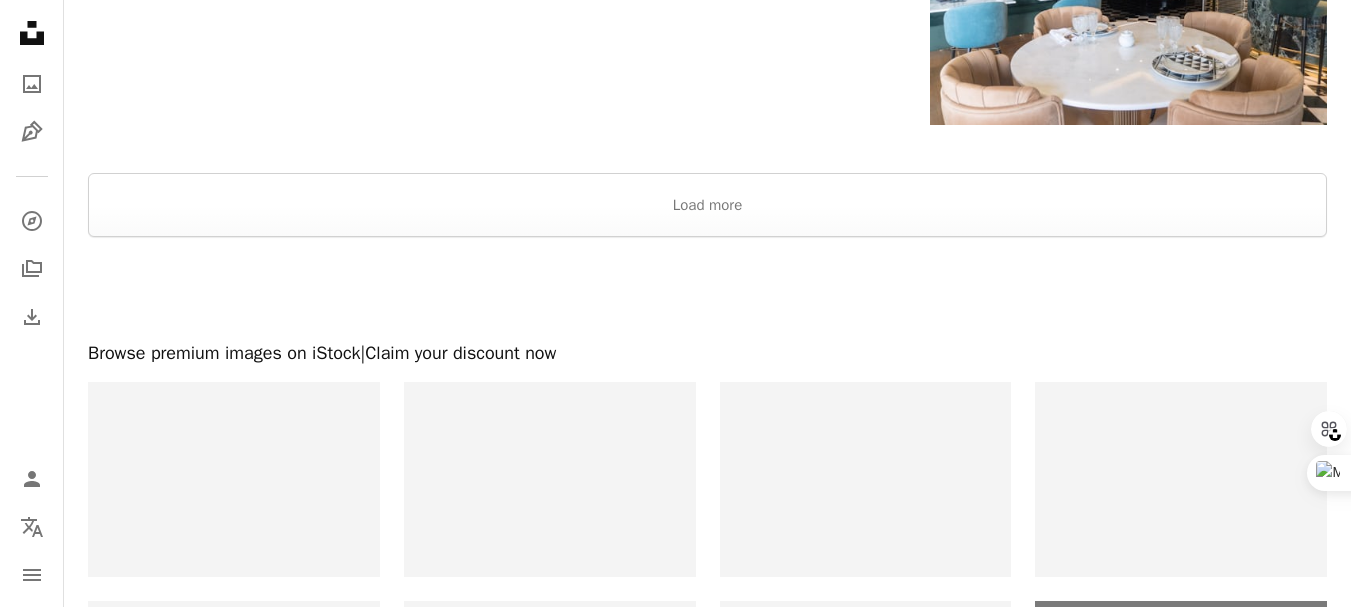 scroll, scrollTop: 3413, scrollLeft: 0, axis: vertical 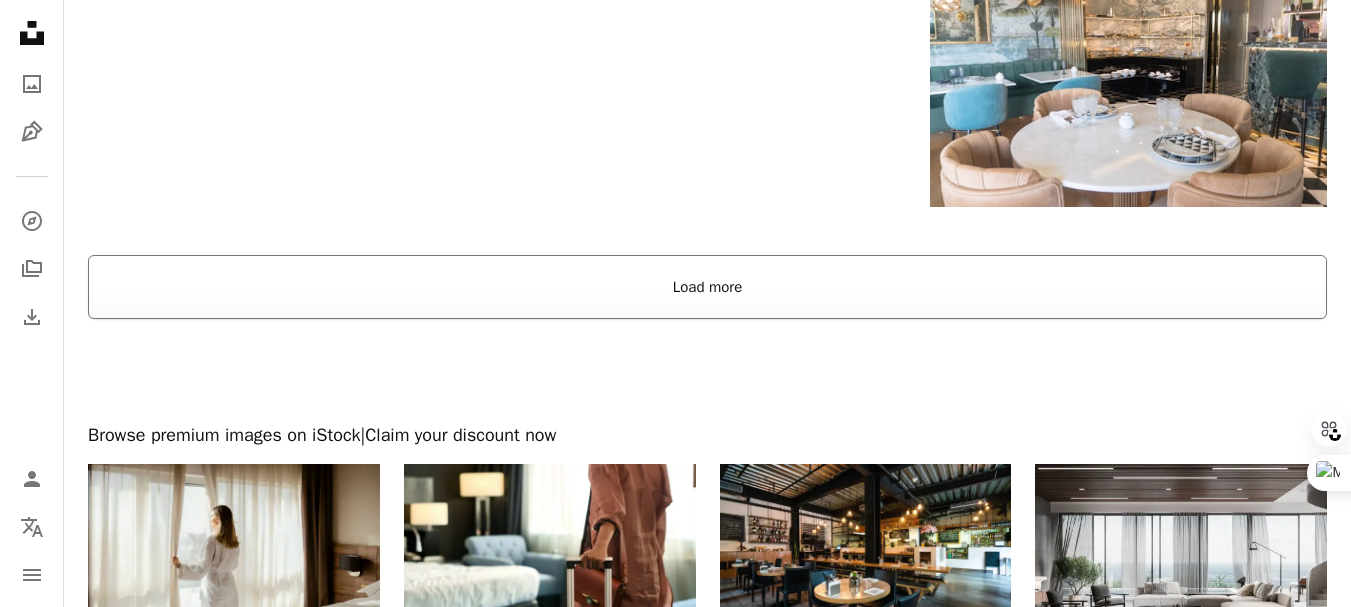 click on "Load more" at bounding box center (707, 287) 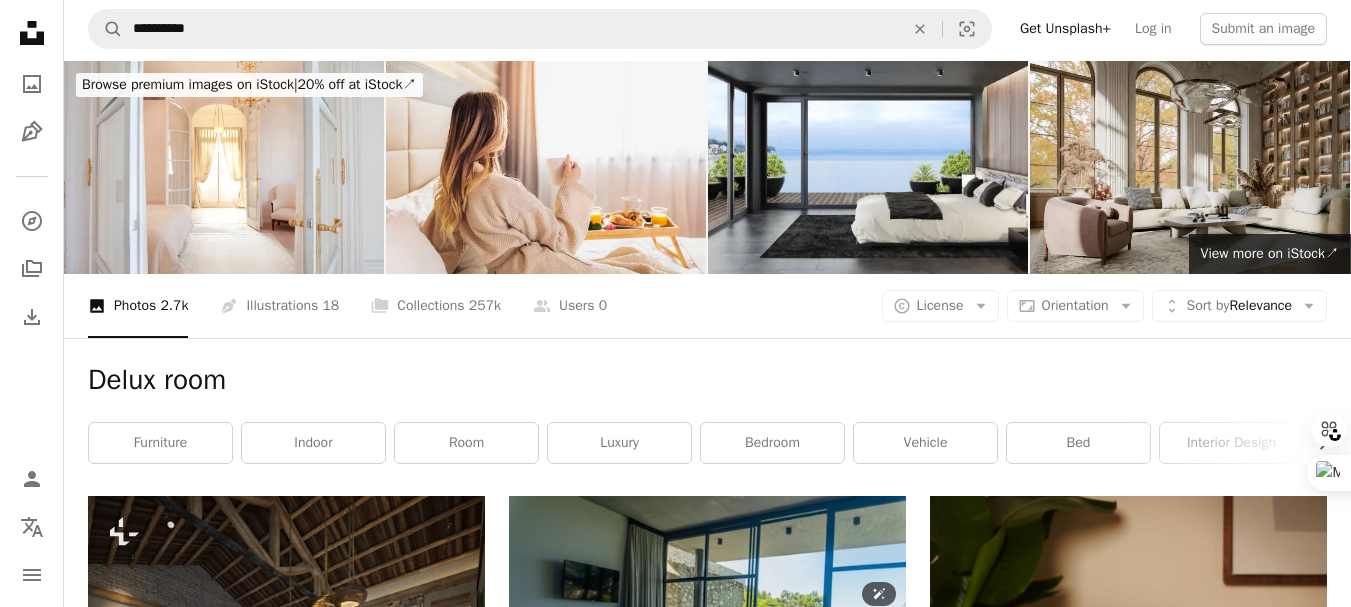scroll, scrollTop: 0, scrollLeft: 0, axis: both 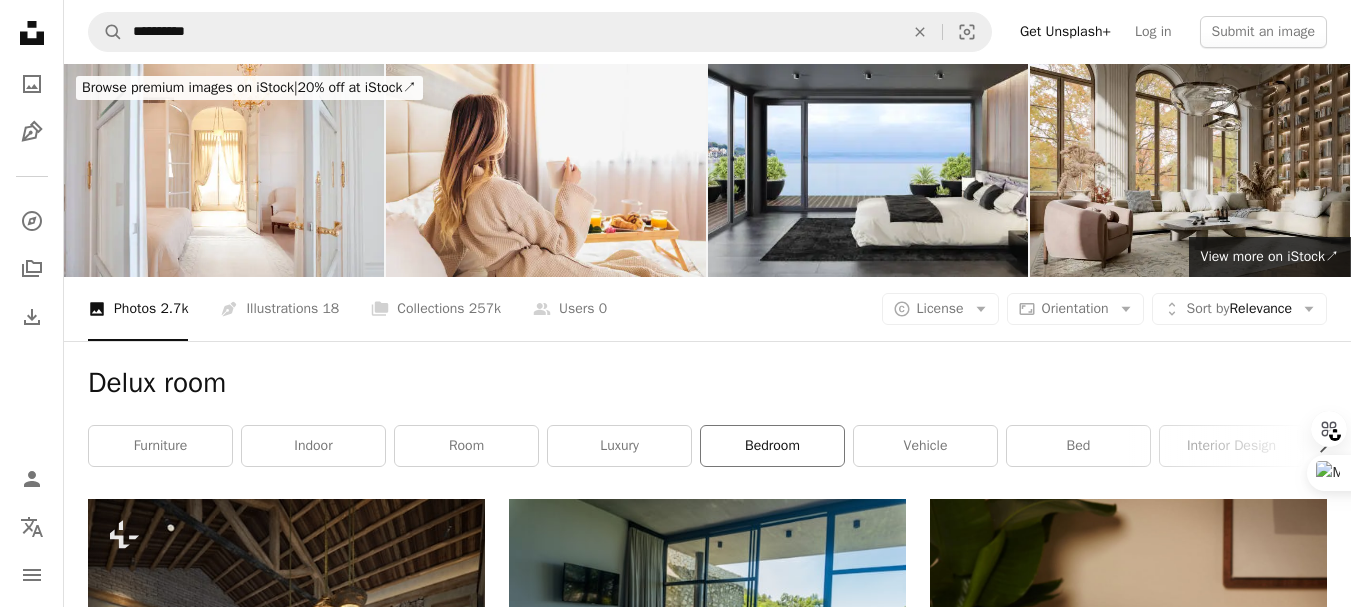 click on "bedroom" at bounding box center [772, 446] 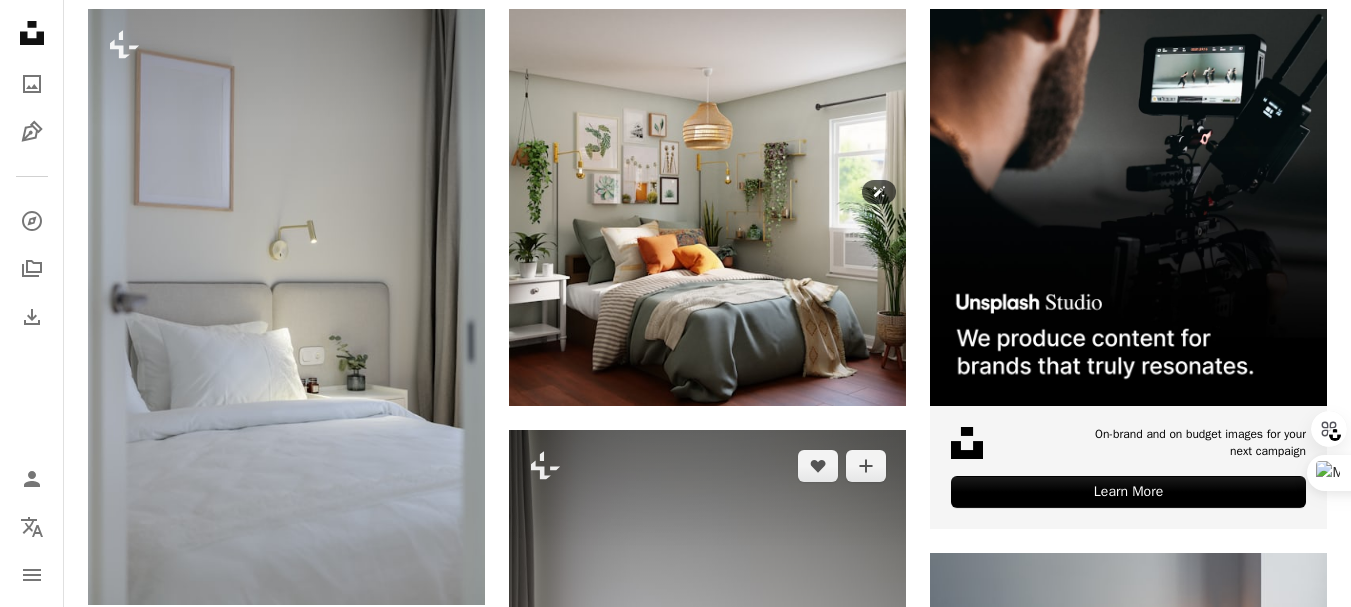 scroll, scrollTop: 400, scrollLeft: 0, axis: vertical 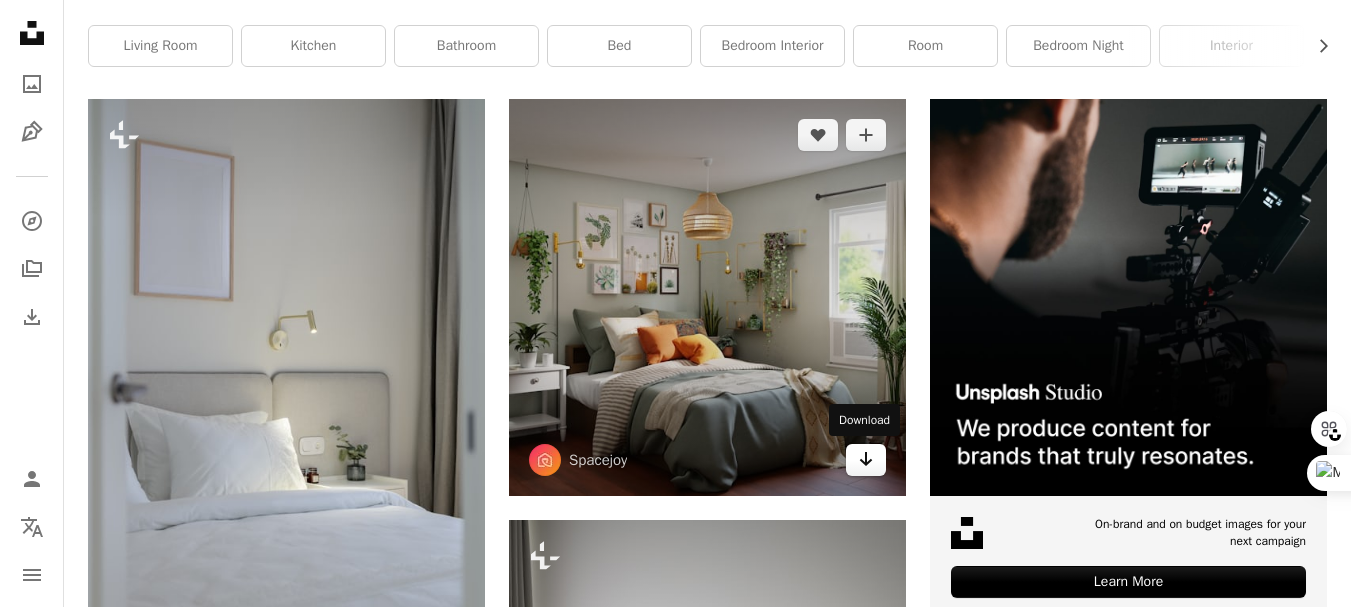 click 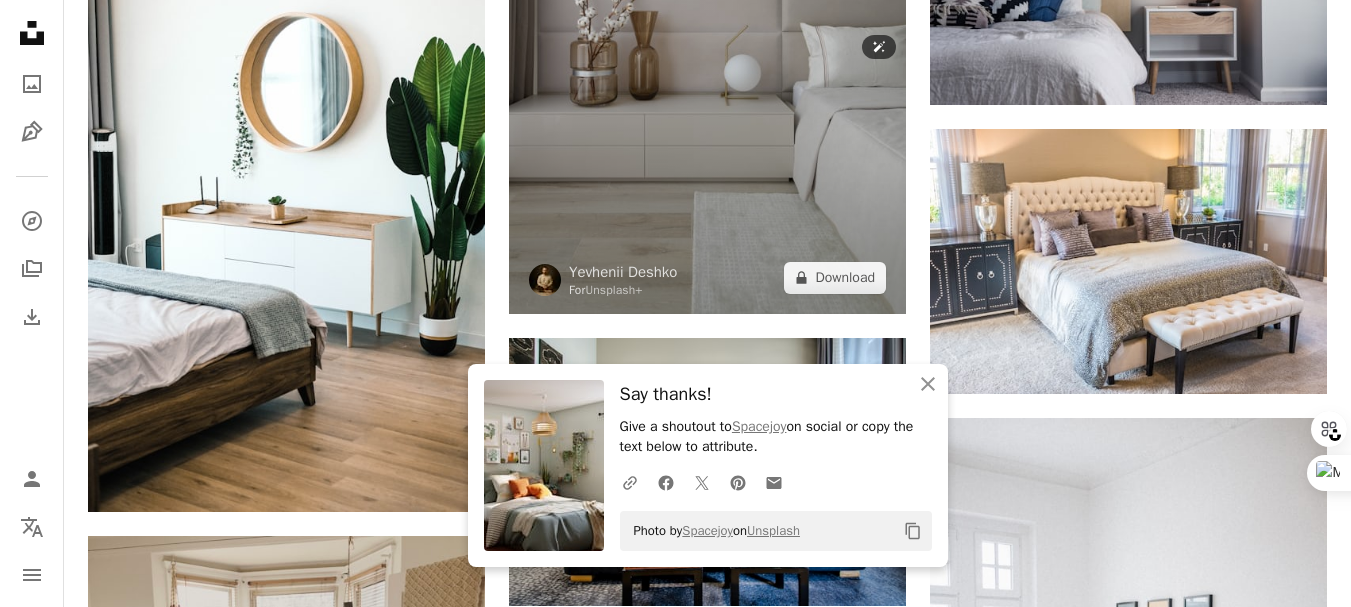 scroll, scrollTop: 1300, scrollLeft: 0, axis: vertical 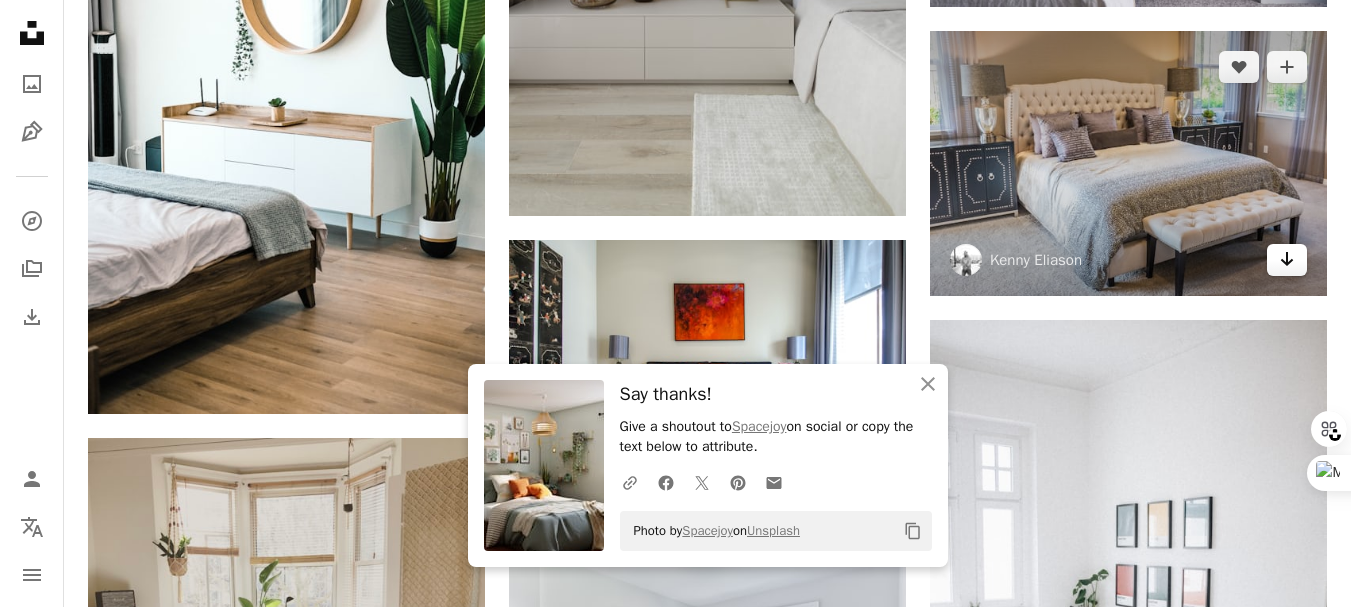 click 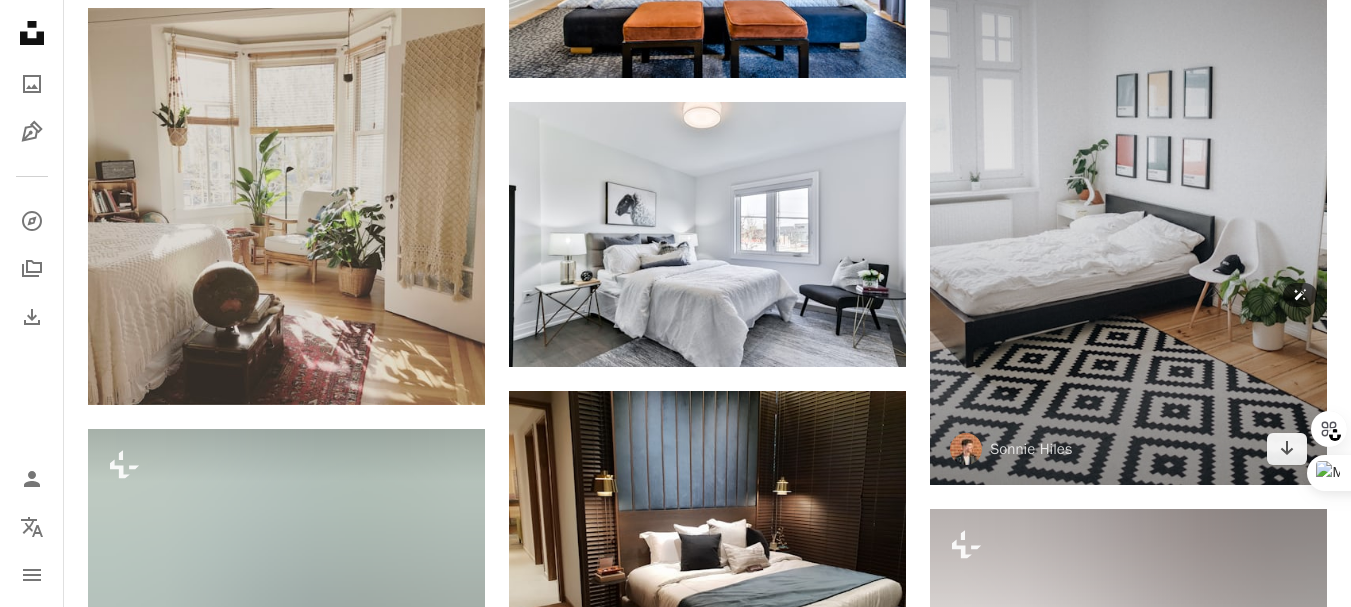 scroll, scrollTop: 1800, scrollLeft: 0, axis: vertical 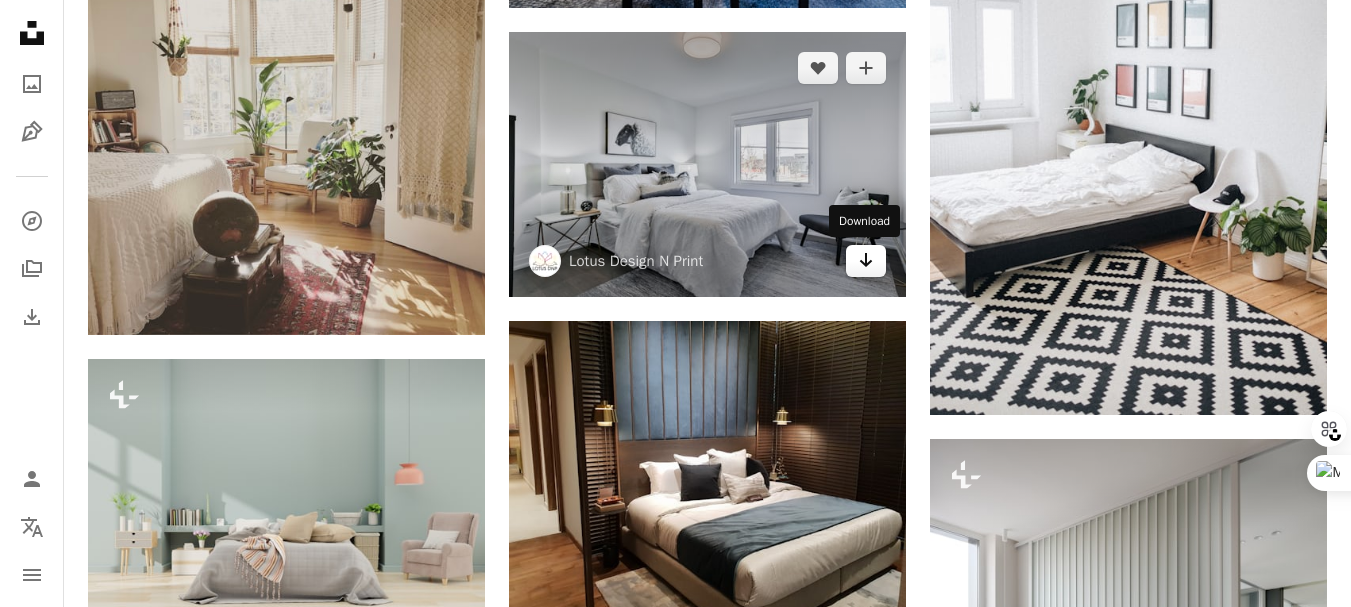 click on "Arrow pointing down" 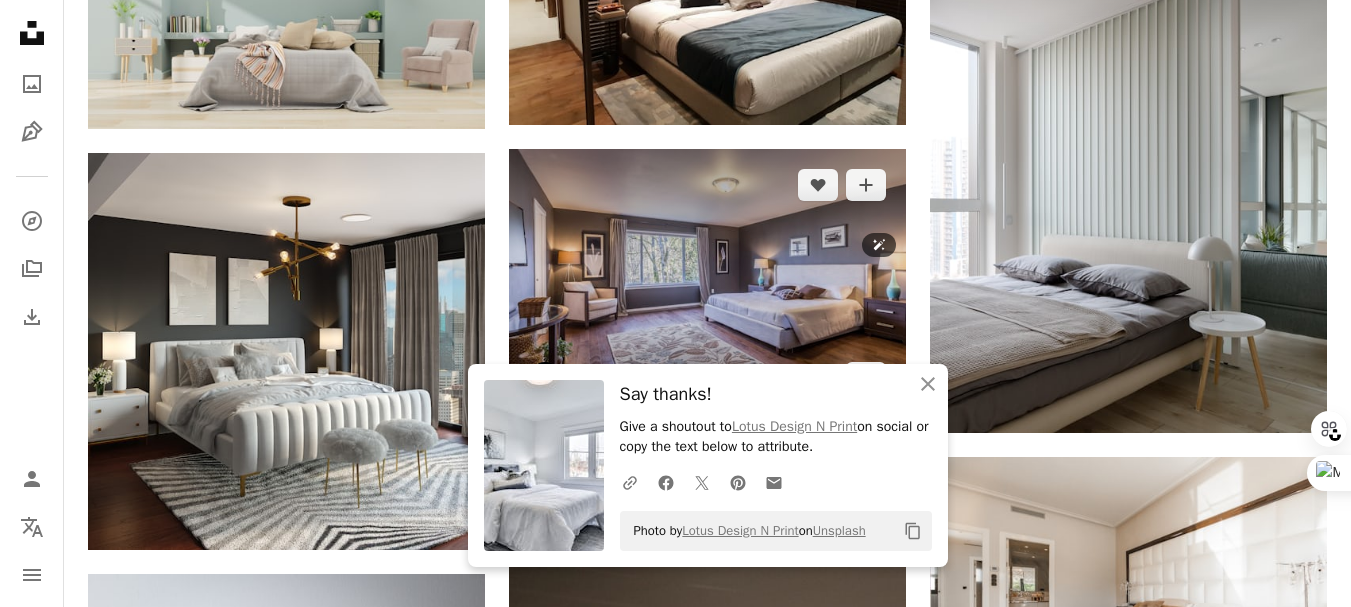 scroll, scrollTop: 2400, scrollLeft: 0, axis: vertical 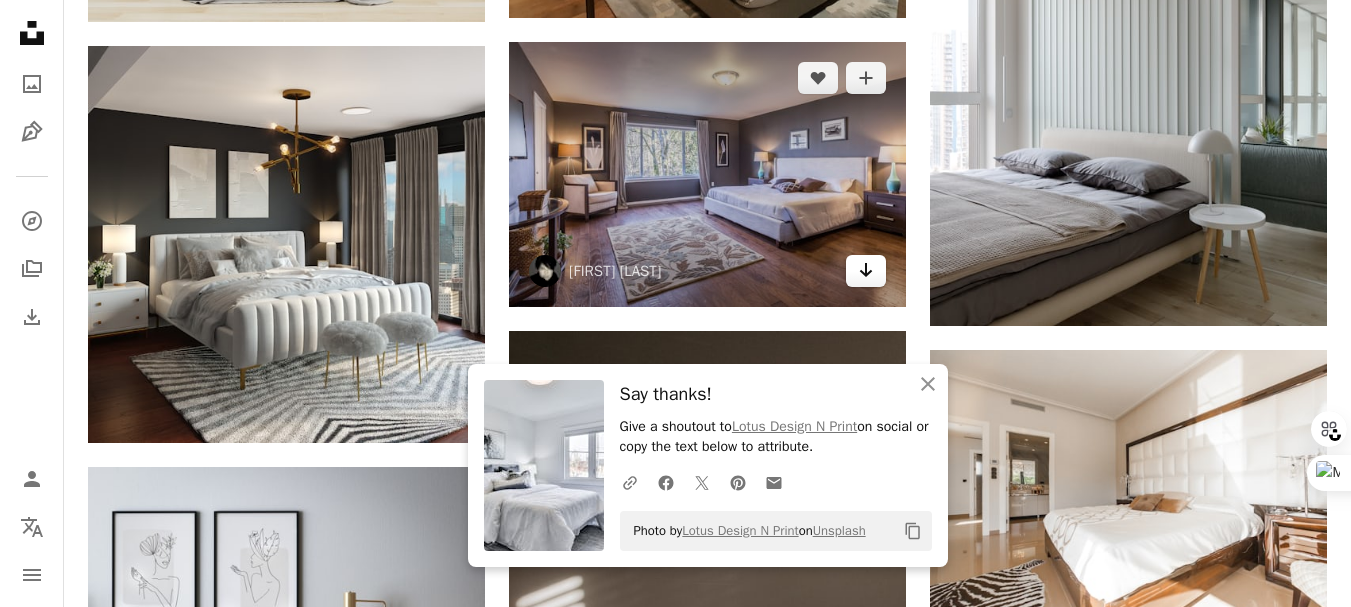click 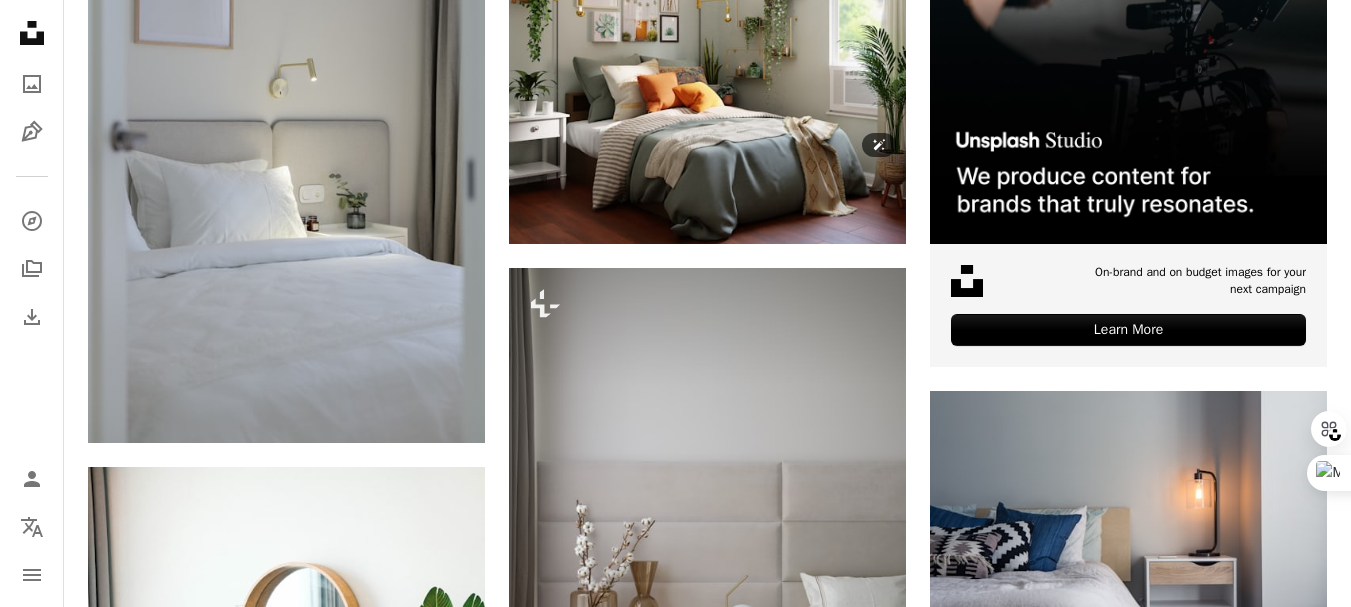 scroll, scrollTop: 500, scrollLeft: 0, axis: vertical 